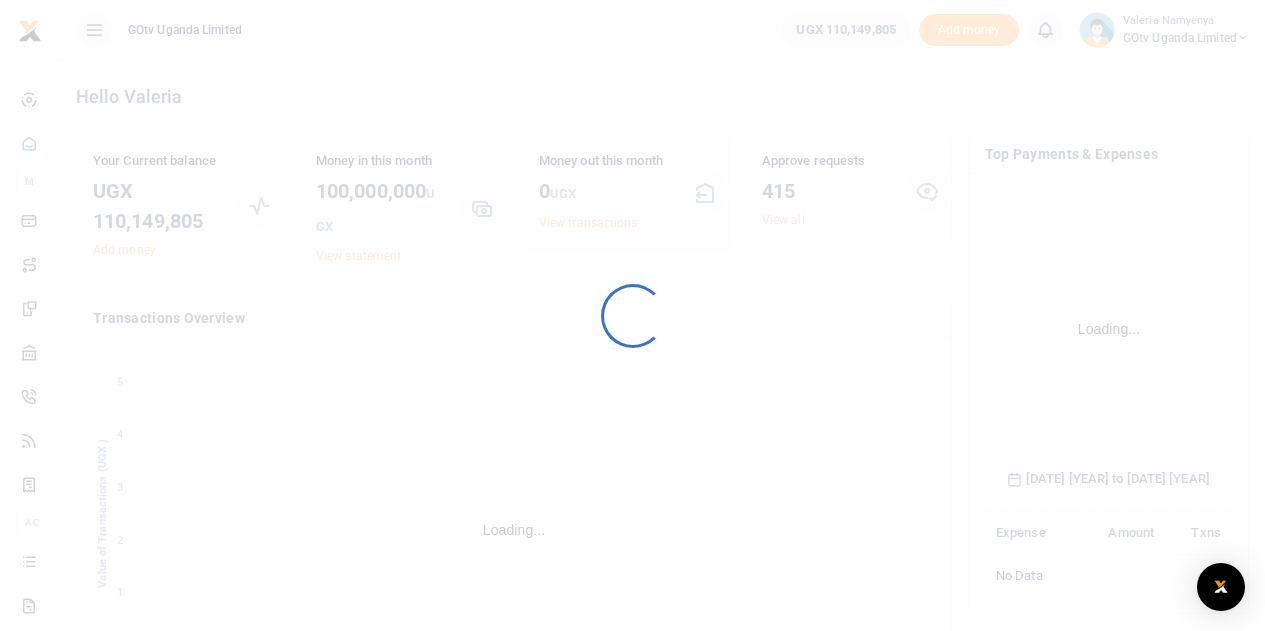 scroll, scrollTop: 0, scrollLeft: 0, axis: both 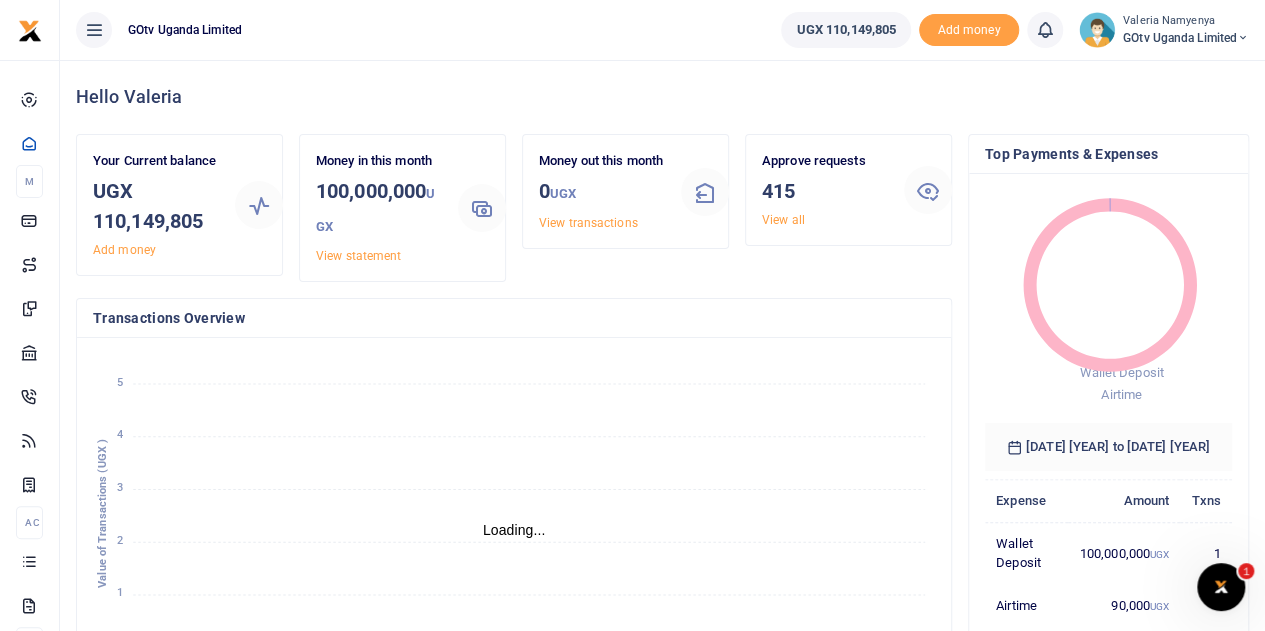 click at bounding box center [927, 190] 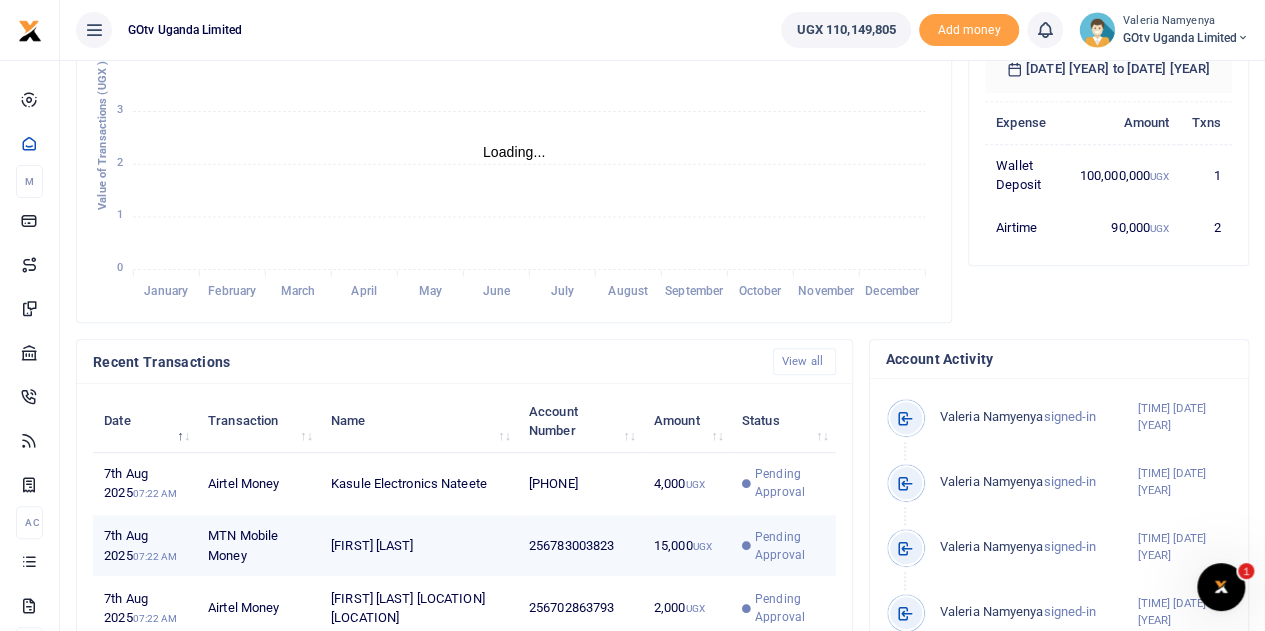 scroll, scrollTop: 400, scrollLeft: 0, axis: vertical 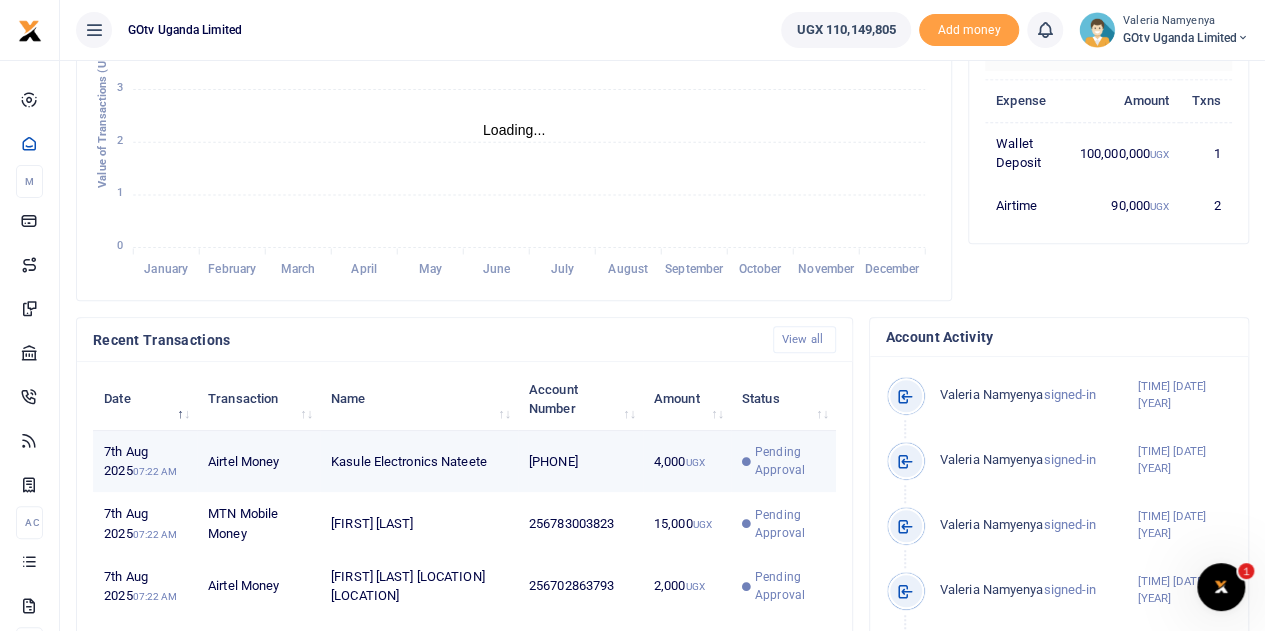 click on "Pending Approval" at bounding box center [790, 461] 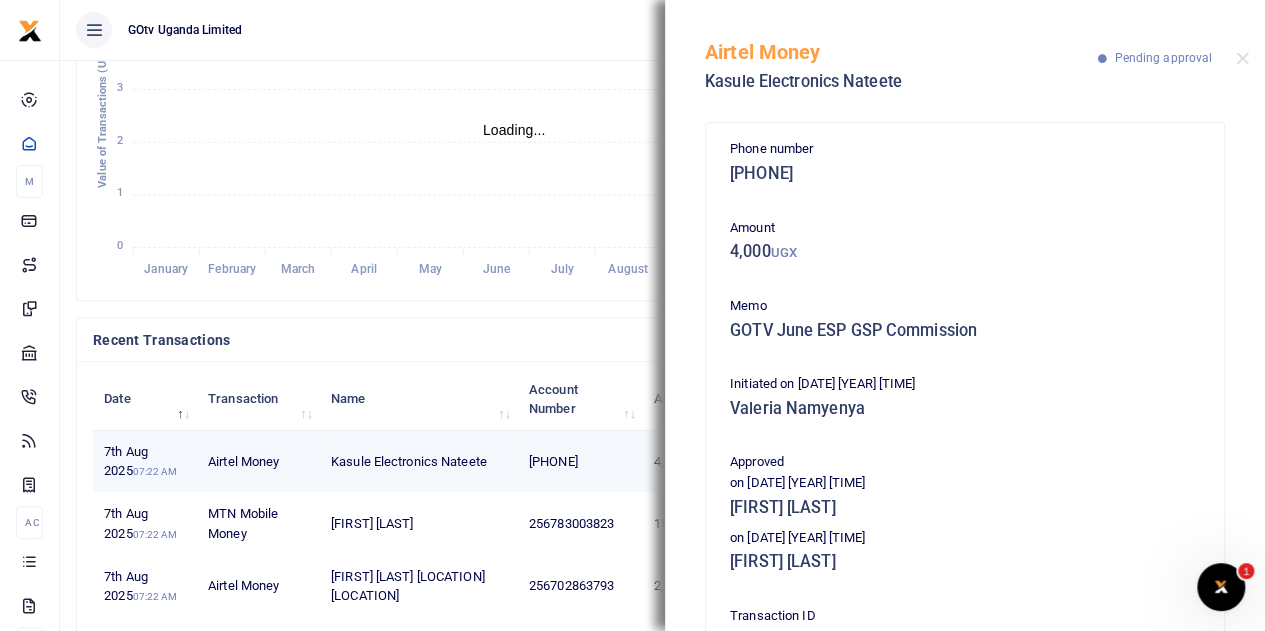 scroll, scrollTop: 100, scrollLeft: 0, axis: vertical 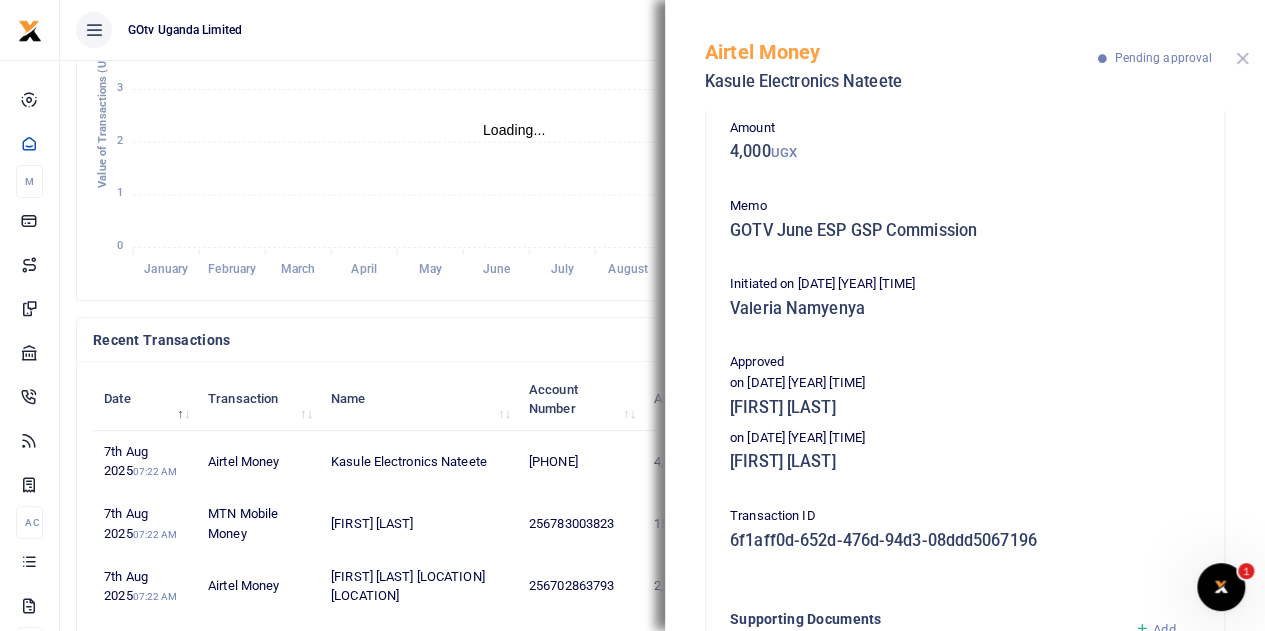 click at bounding box center [1242, 58] 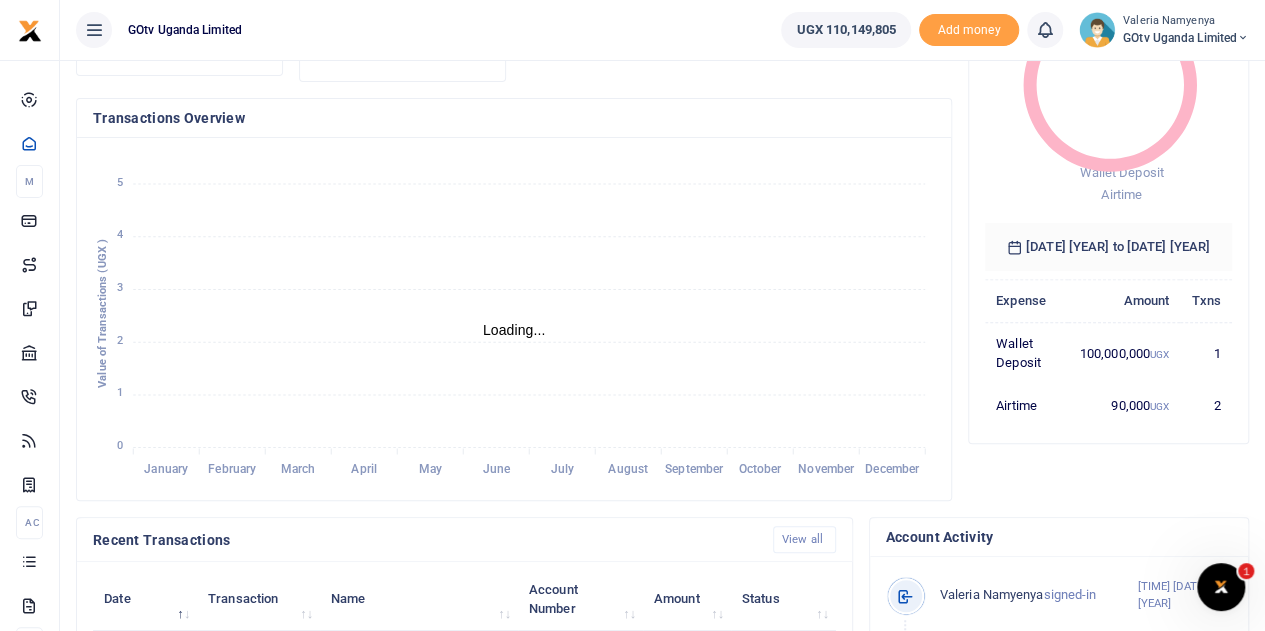 scroll, scrollTop: 500, scrollLeft: 0, axis: vertical 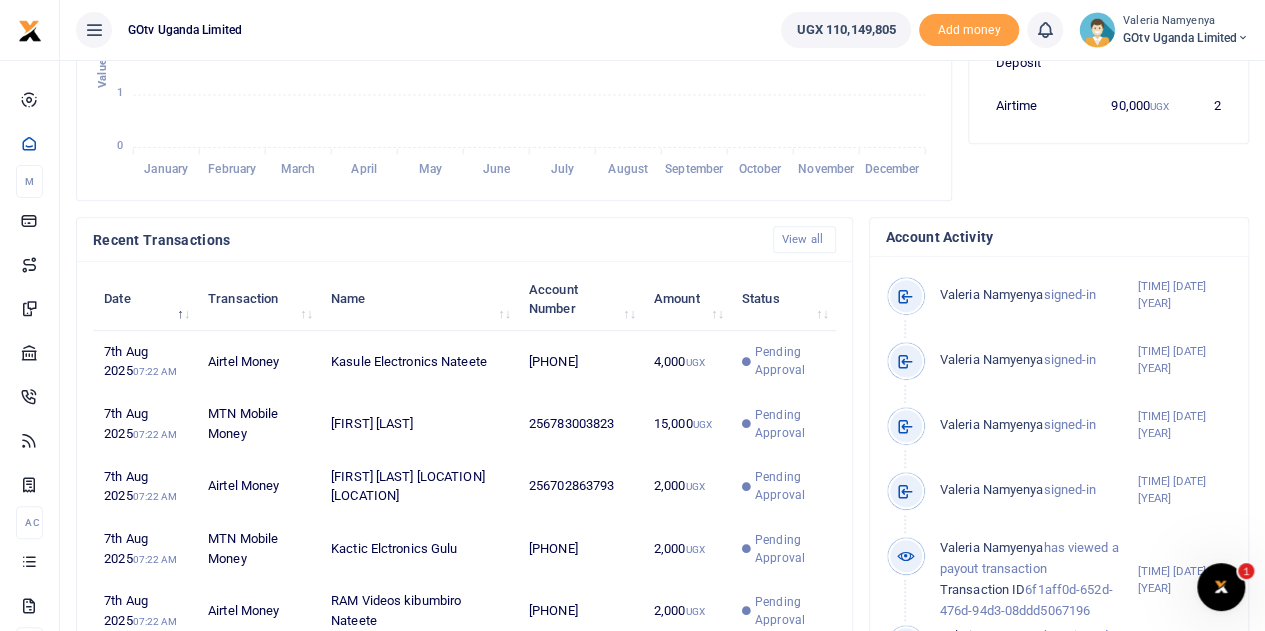 click on "GOtv Uganda Limited" at bounding box center (1186, 38) 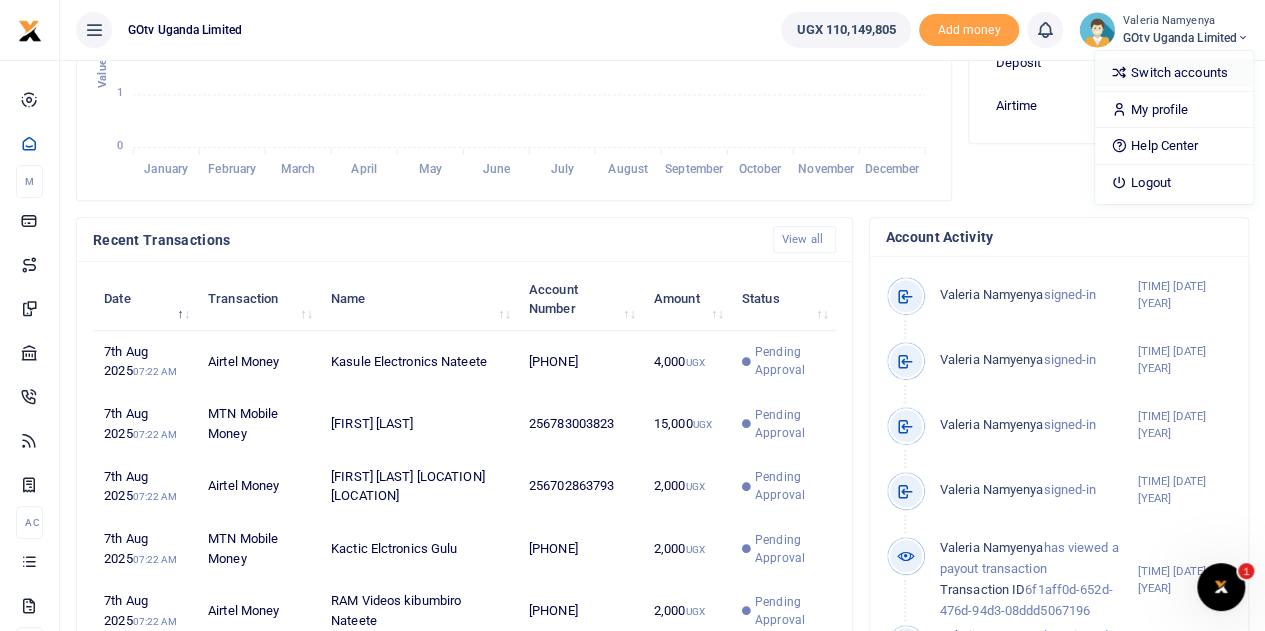 click on "Switch accounts" at bounding box center (1174, 73) 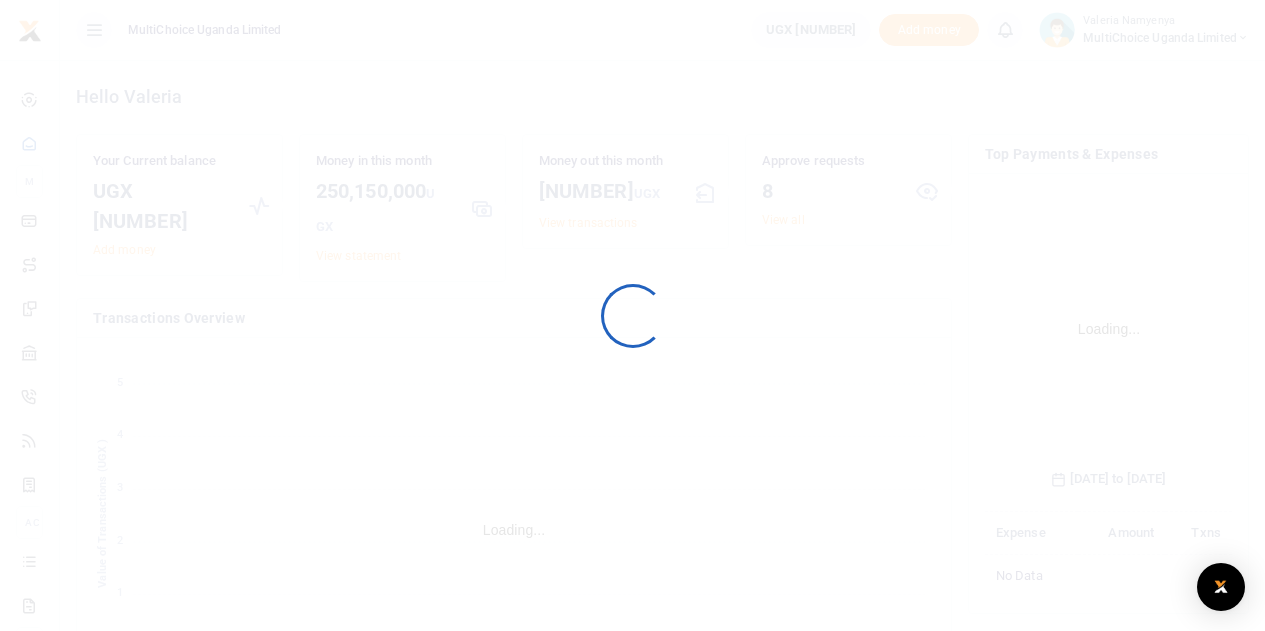 scroll, scrollTop: 0, scrollLeft: 0, axis: both 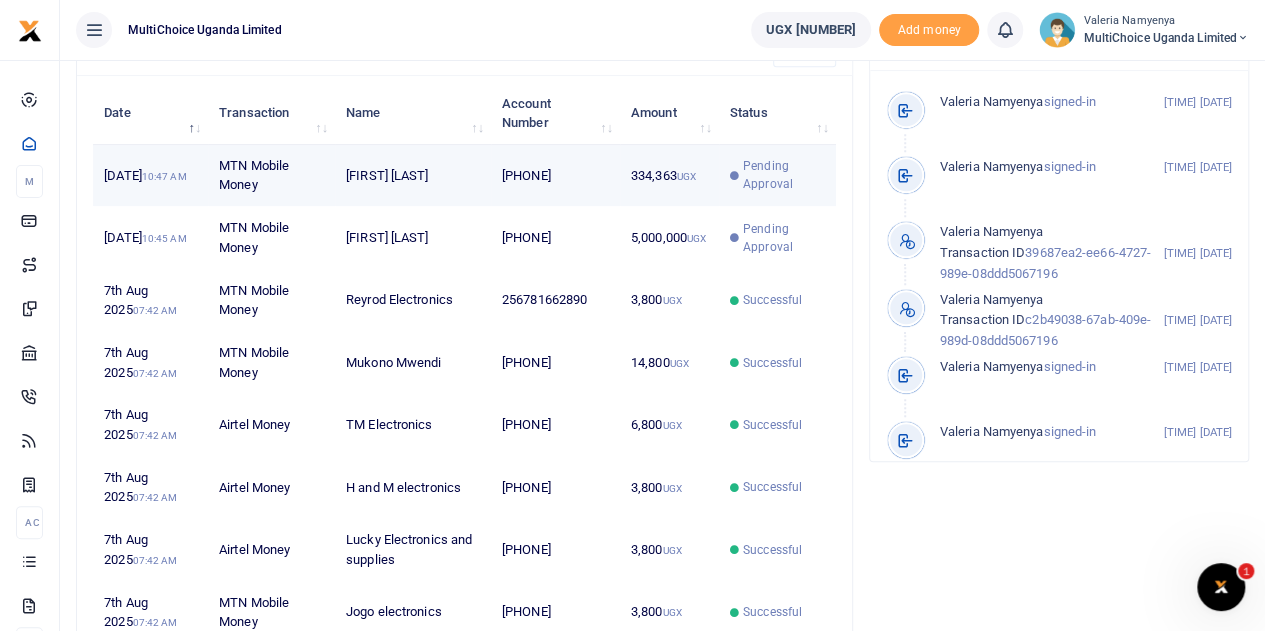 click on "Pending Approval" at bounding box center (784, 175) 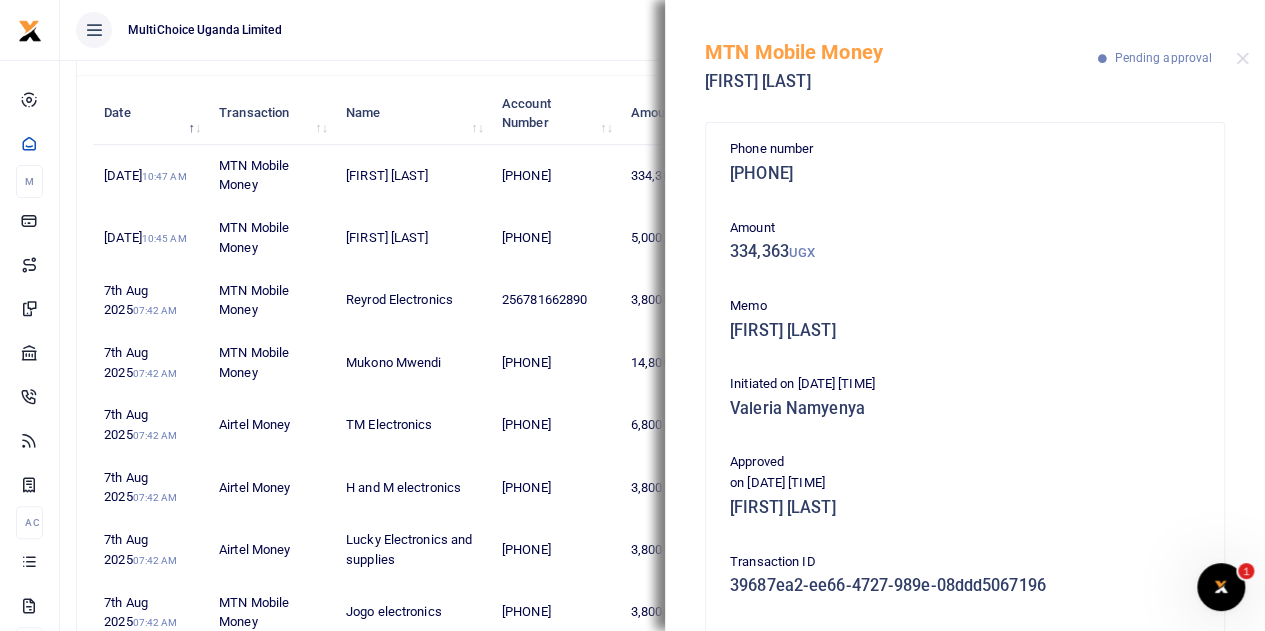 scroll, scrollTop: 100, scrollLeft: 0, axis: vertical 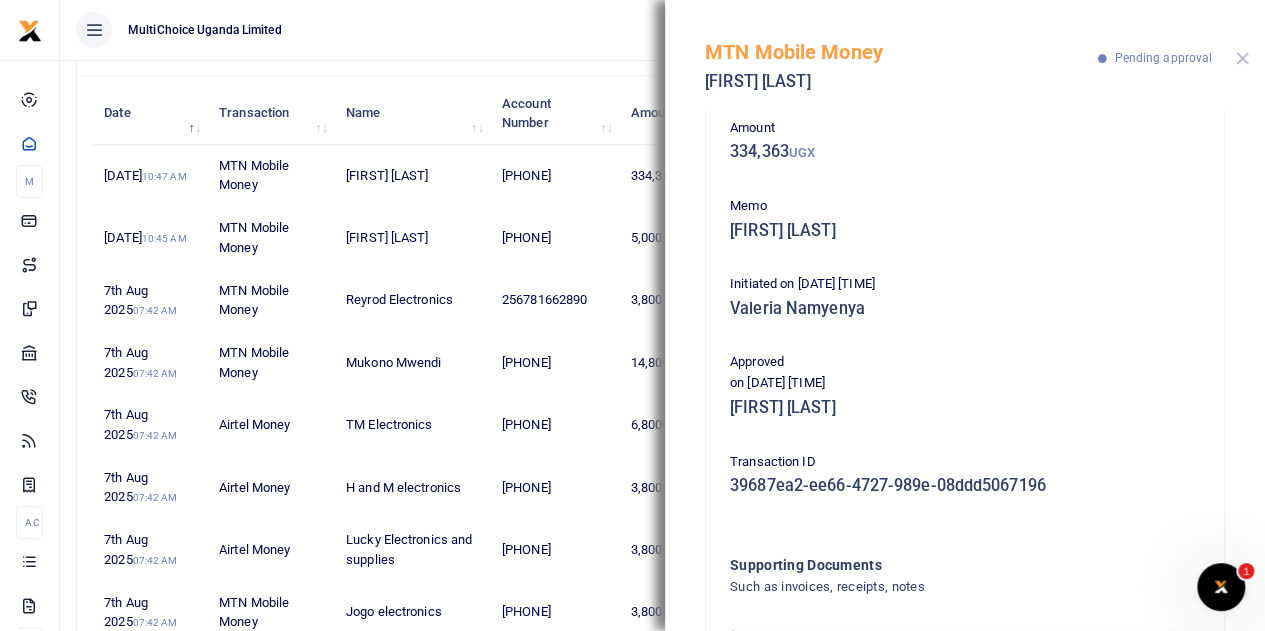 click at bounding box center (1242, 58) 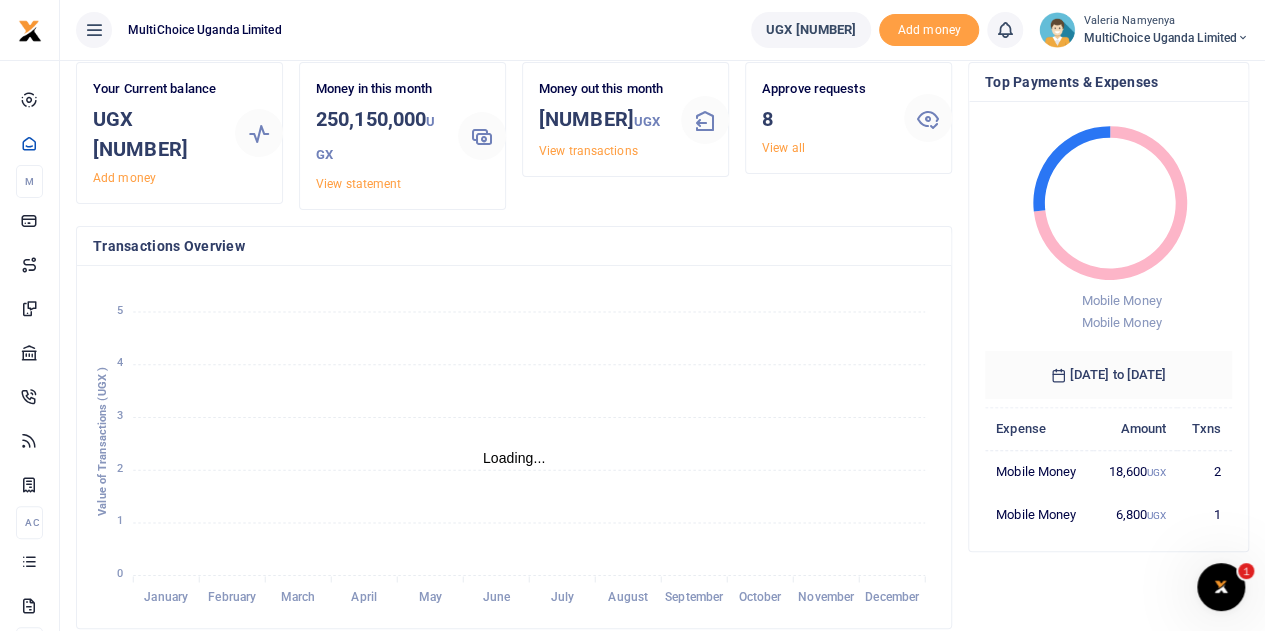 scroll, scrollTop: 0, scrollLeft: 0, axis: both 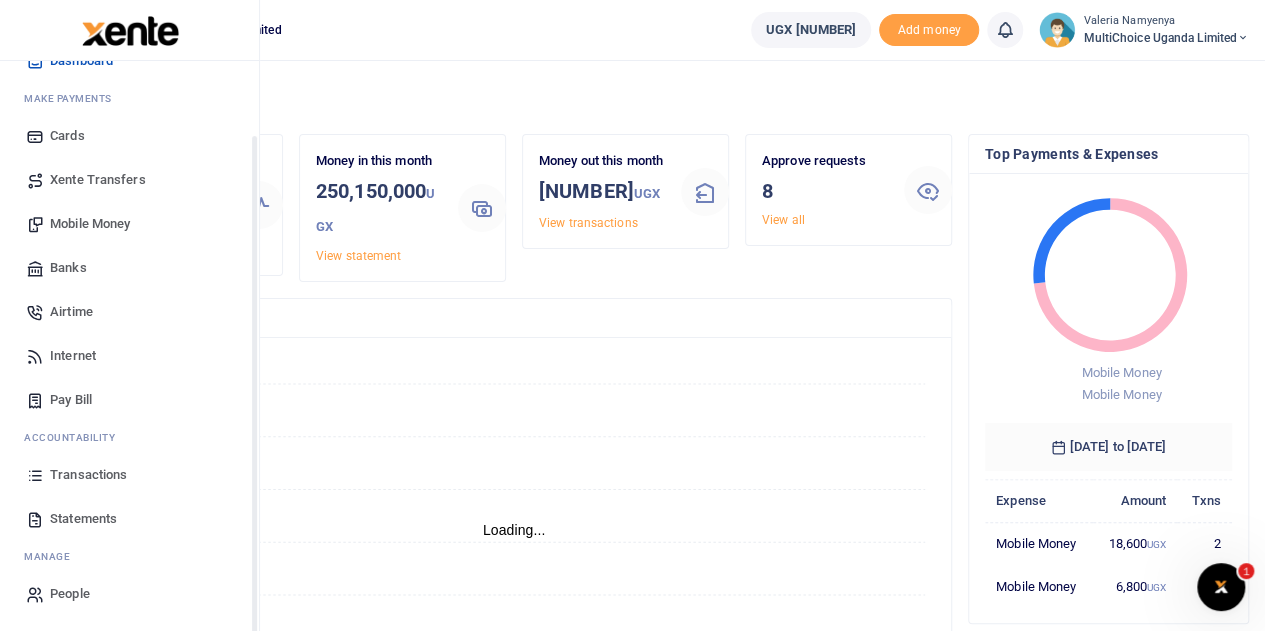 click on "Mobile Money" at bounding box center [90, 224] 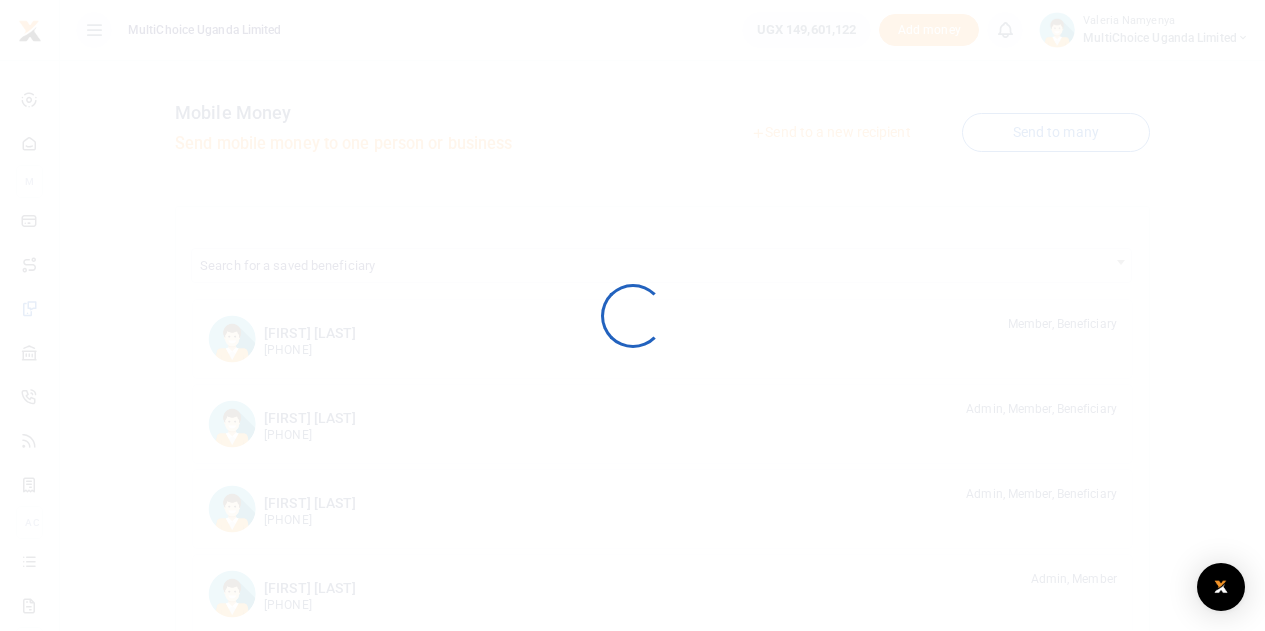 scroll, scrollTop: 0, scrollLeft: 0, axis: both 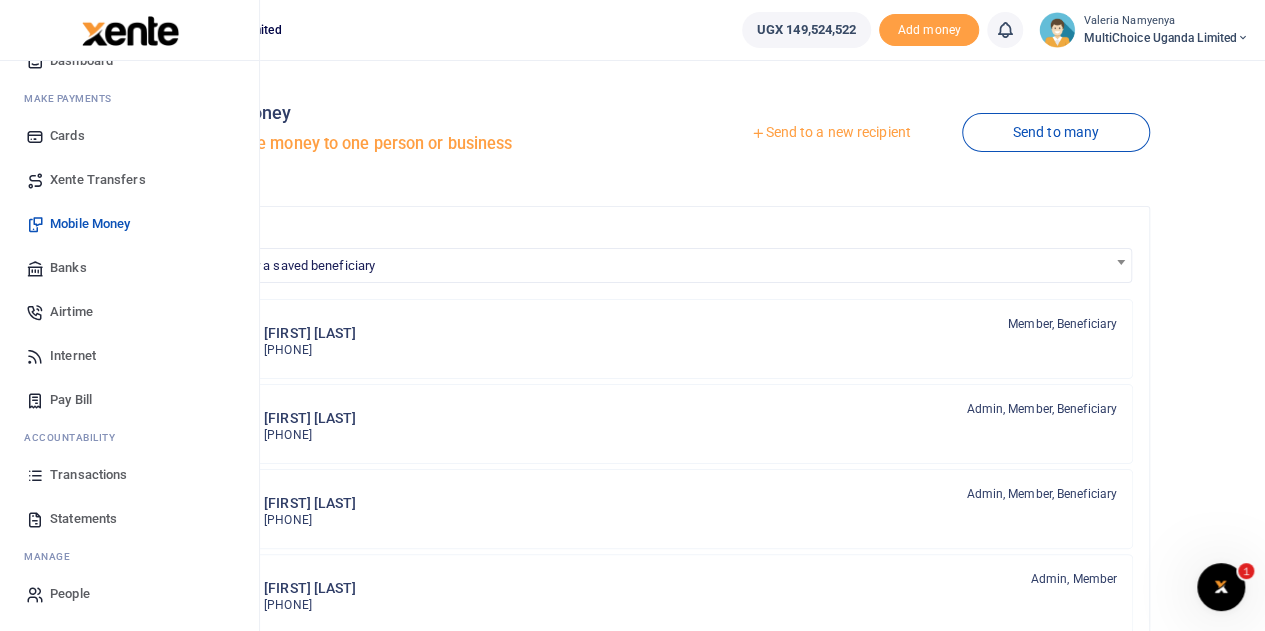 click on "Transactions" at bounding box center (88, 475) 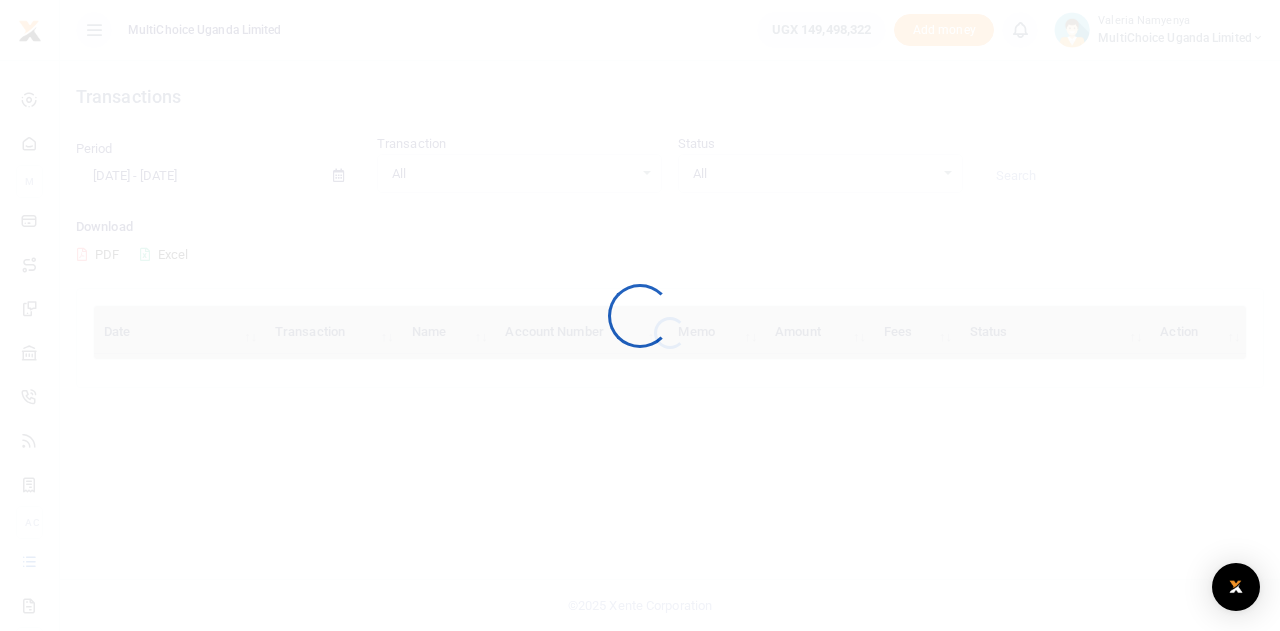 scroll, scrollTop: 0, scrollLeft: 0, axis: both 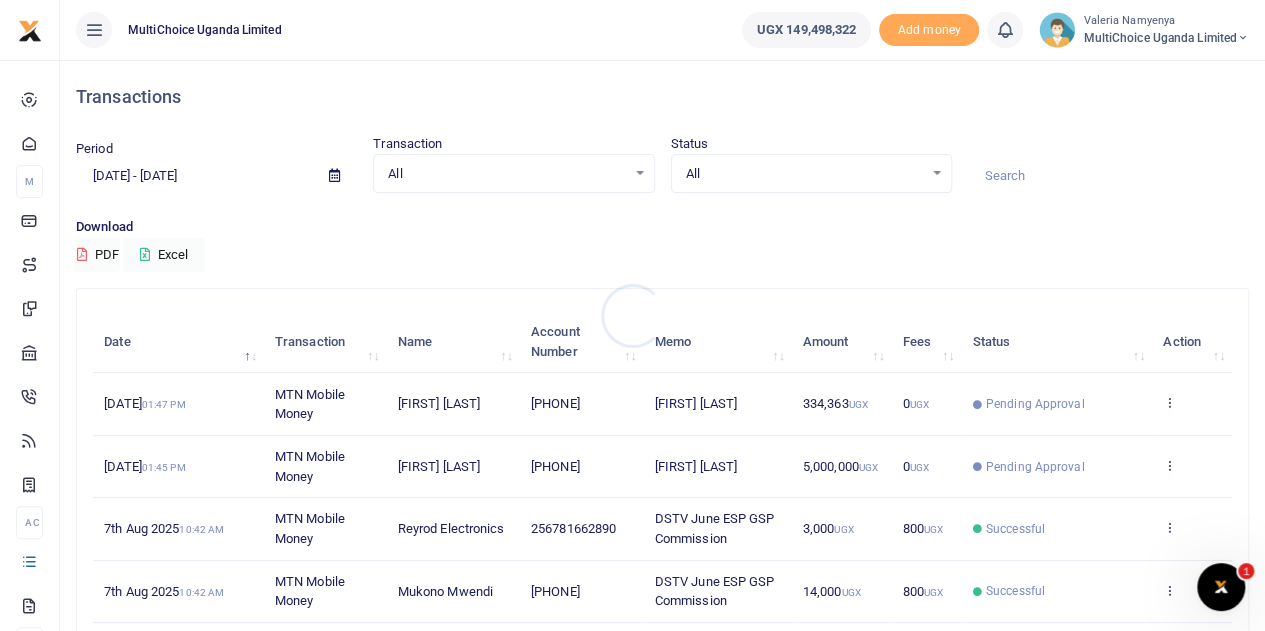 click at bounding box center (632, 315) 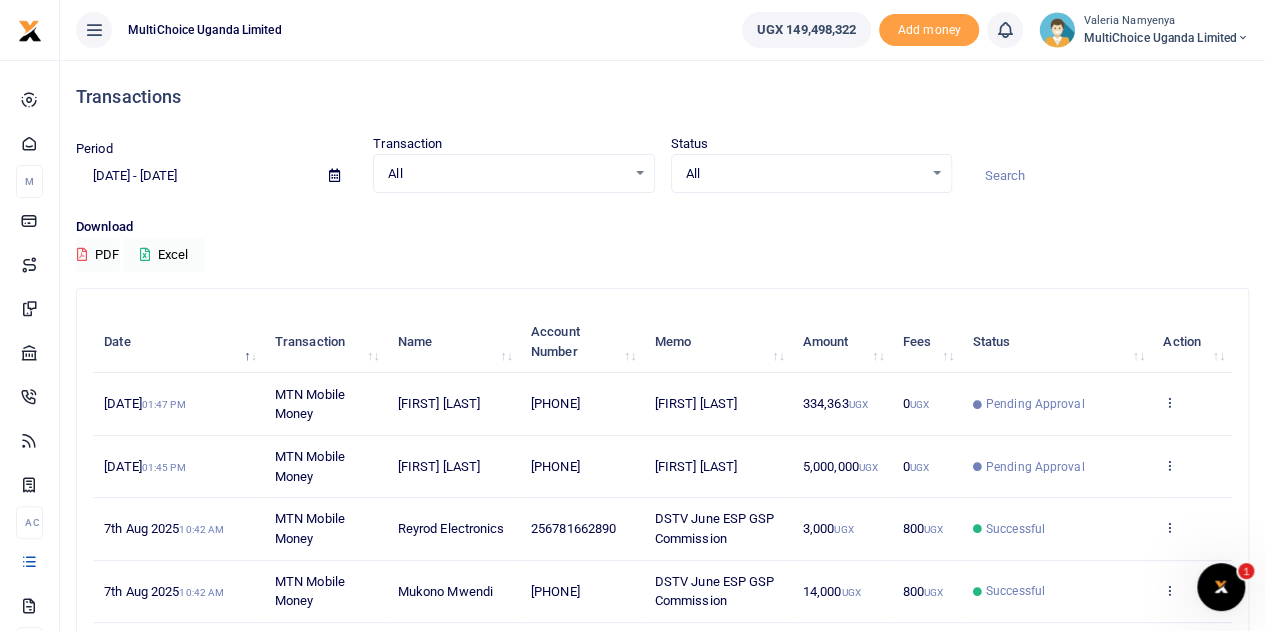 click on "All Select an option..." at bounding box center [811, 174] 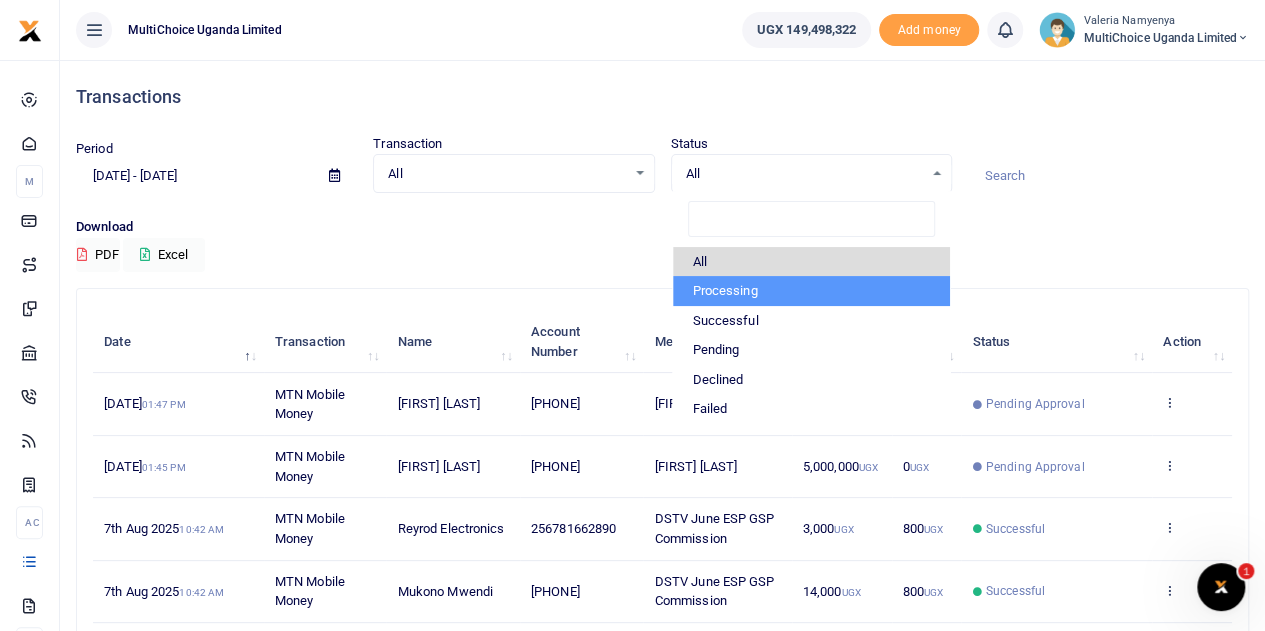 click on "Processing" at bounding box center [811, 291] 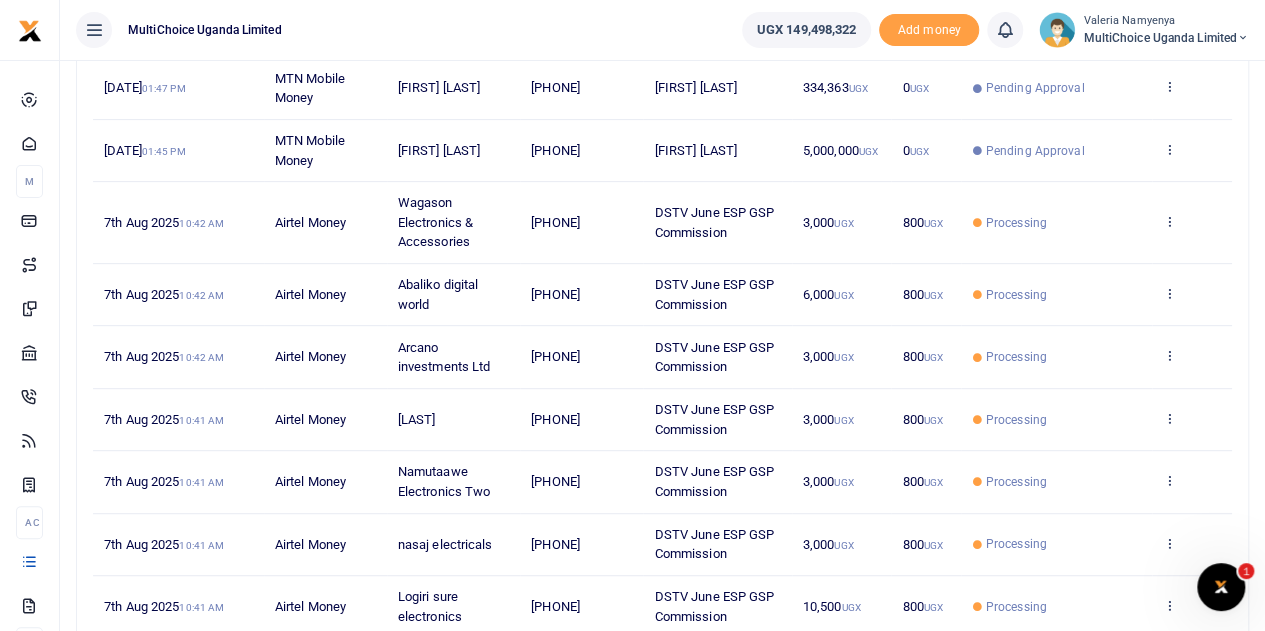 scroll, scrollTop: 216, scrollLeft: 0, axis: vertical 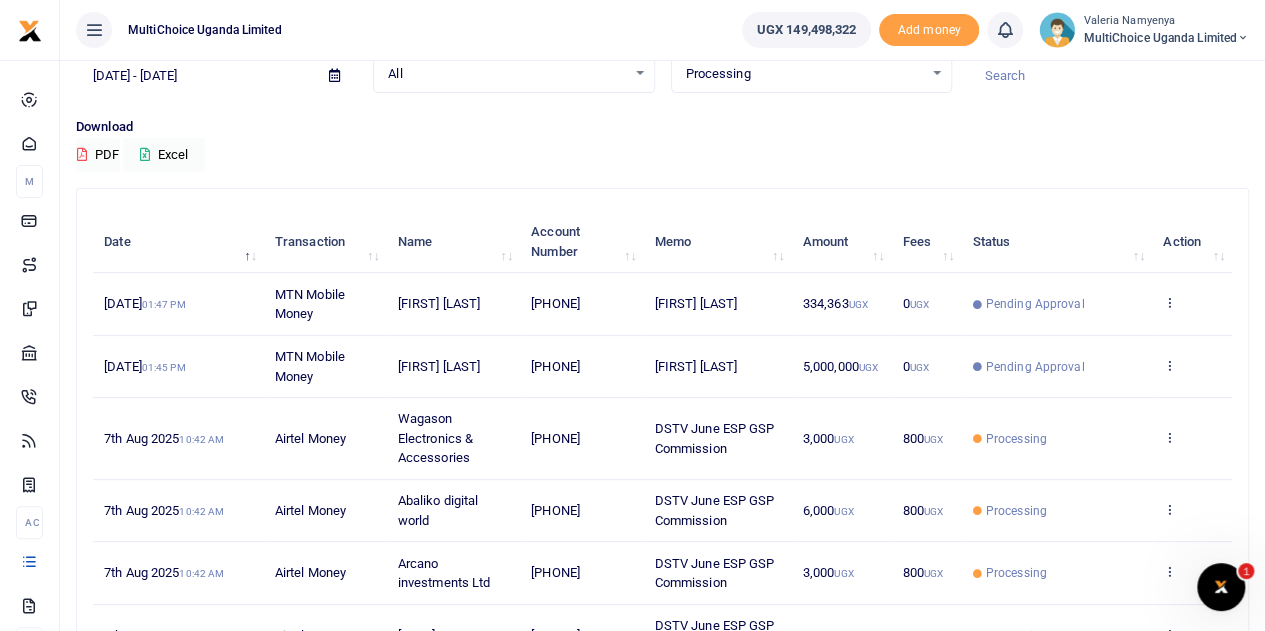click on "MultiChoice Uganda Limited" at bounding box center [1166, 38] 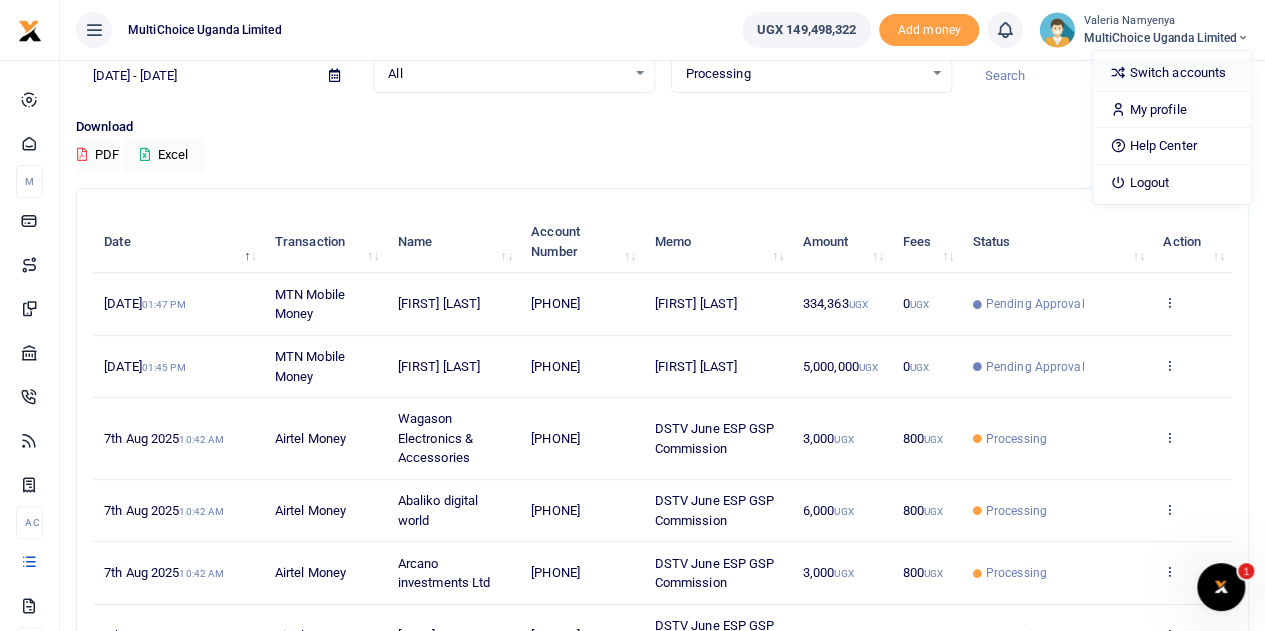 click on "Switch accounts" at bounding box center (1172, 73) 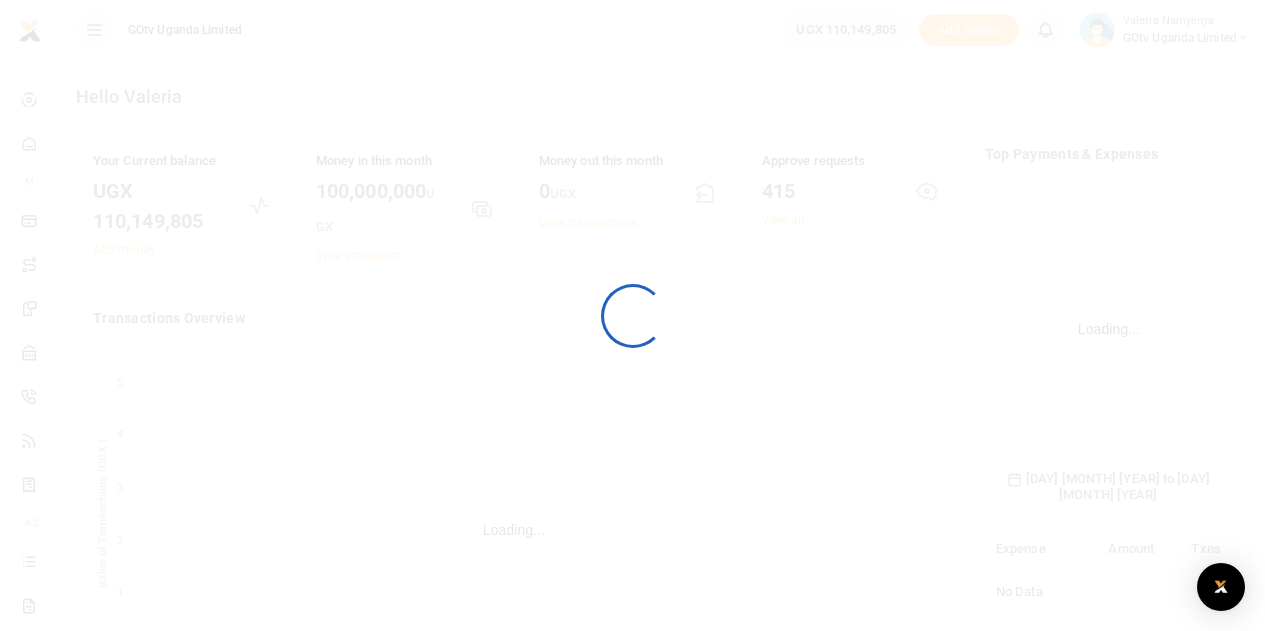 scroll, scrollTop: 0, scrollLeft: 0, axis: both 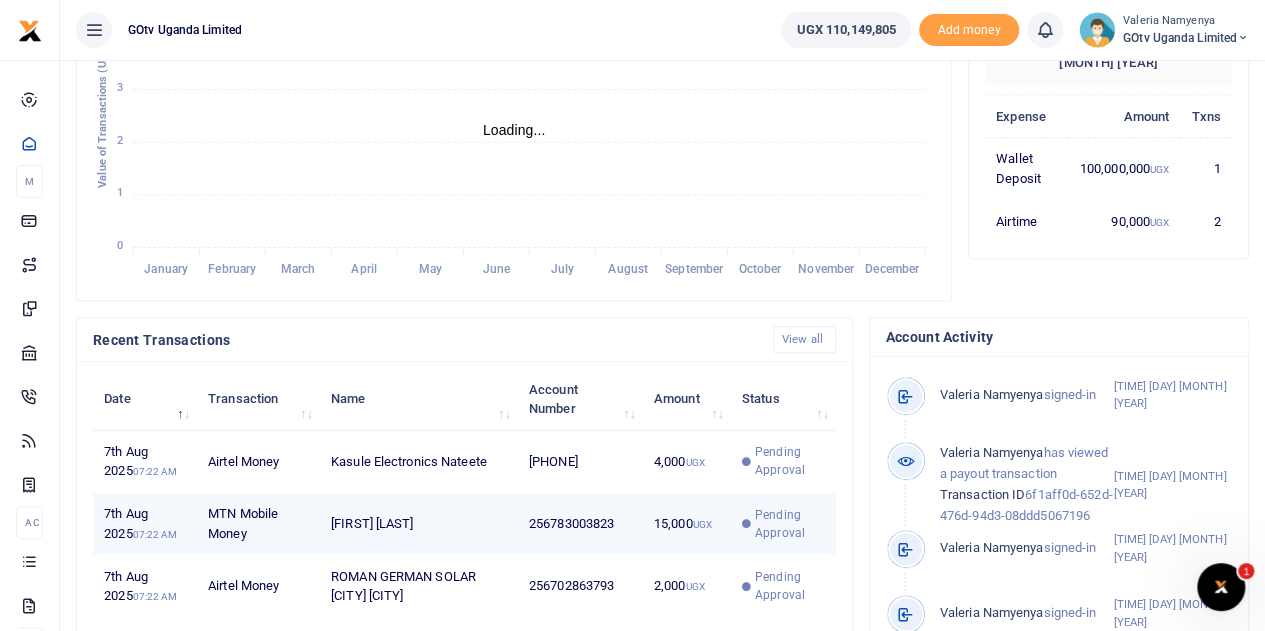 click on "256783003823" at bounding box center (580, 524) 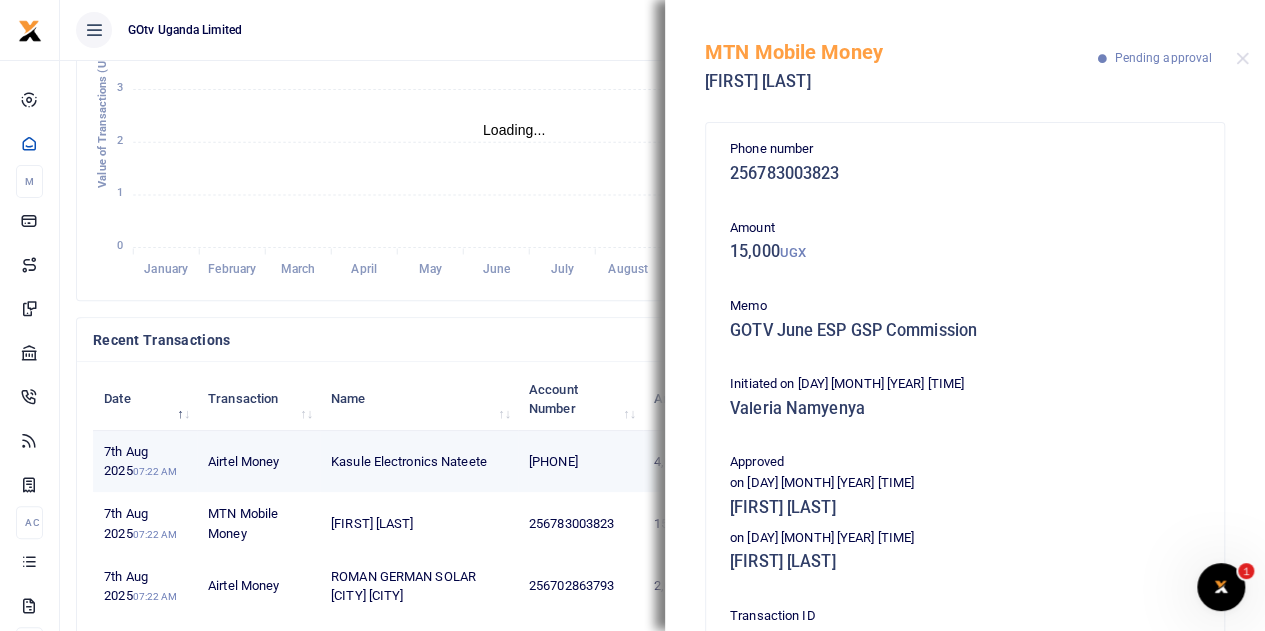 click on "[PHONE]" at bounding box center (580, 462) 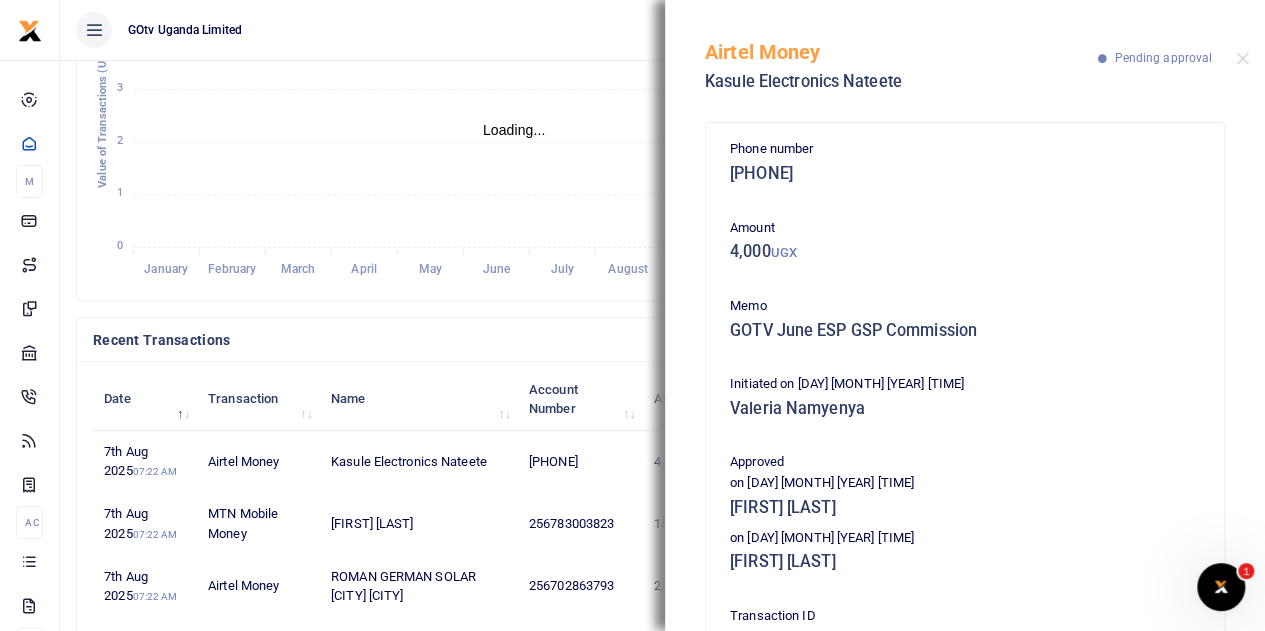 click on "Airtel Money
Kasule Electronics [CITY]
Pending approval" at bounding box center (965, 55) 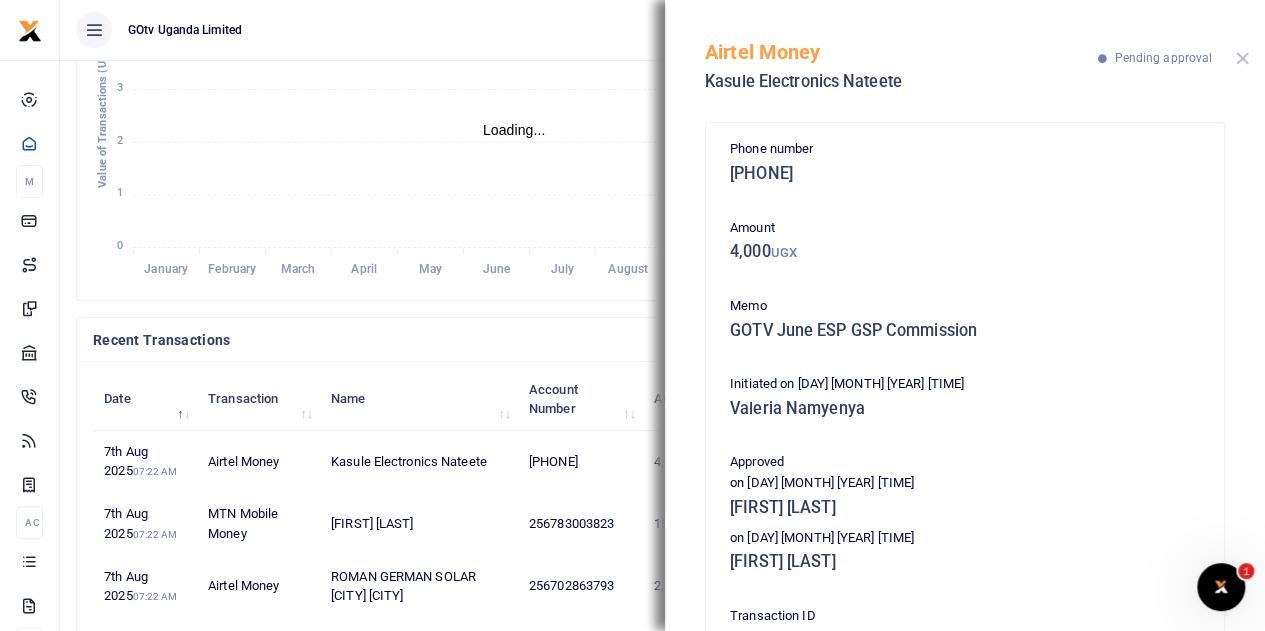 click at bounding box center (1242, 58) 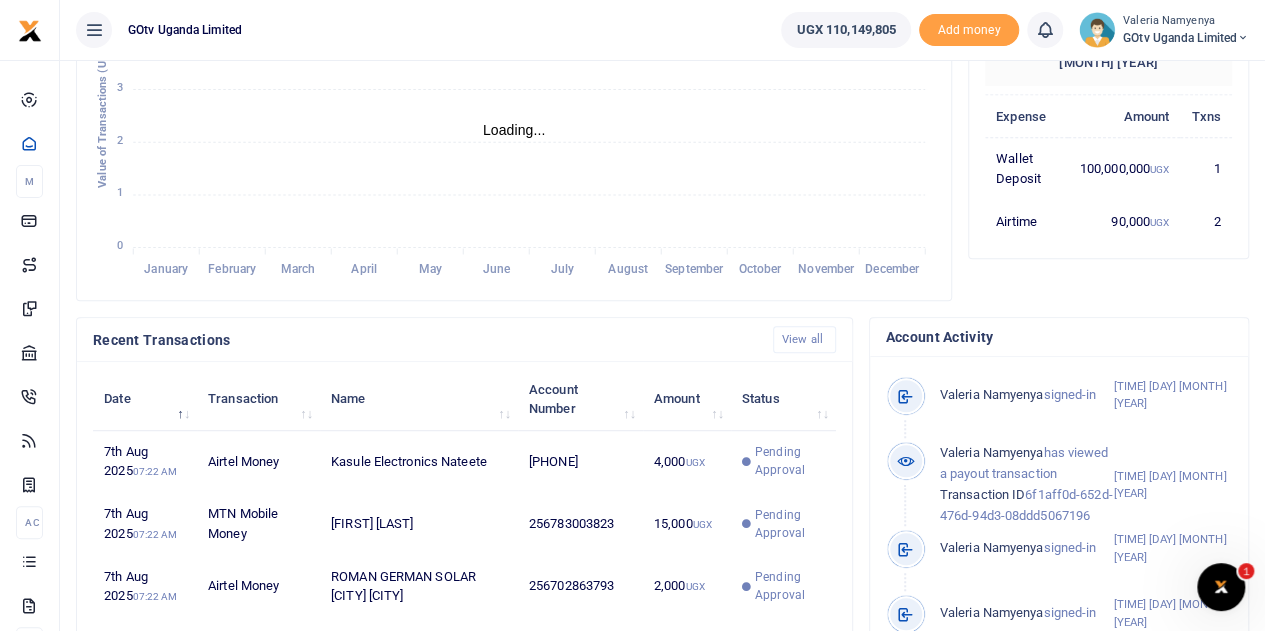 scroll, scrollTop: 0, scrollLeft: 0, axis: both 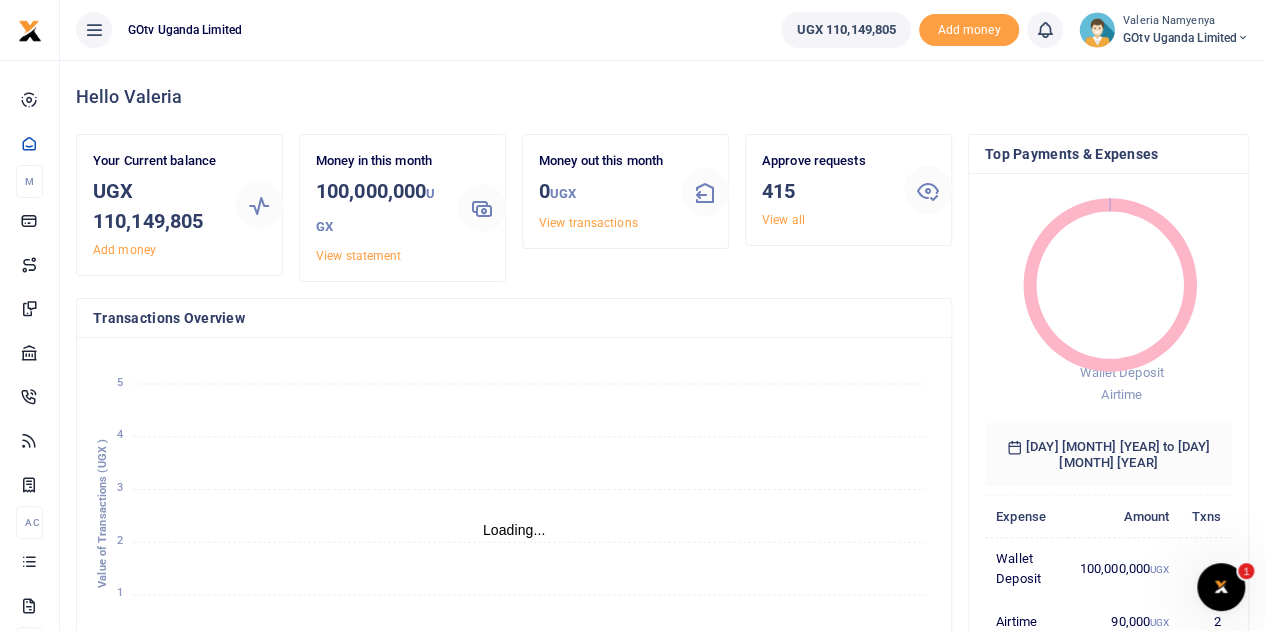 click on "GOtv Uganda Limited" at bounding box center (1186, 38) 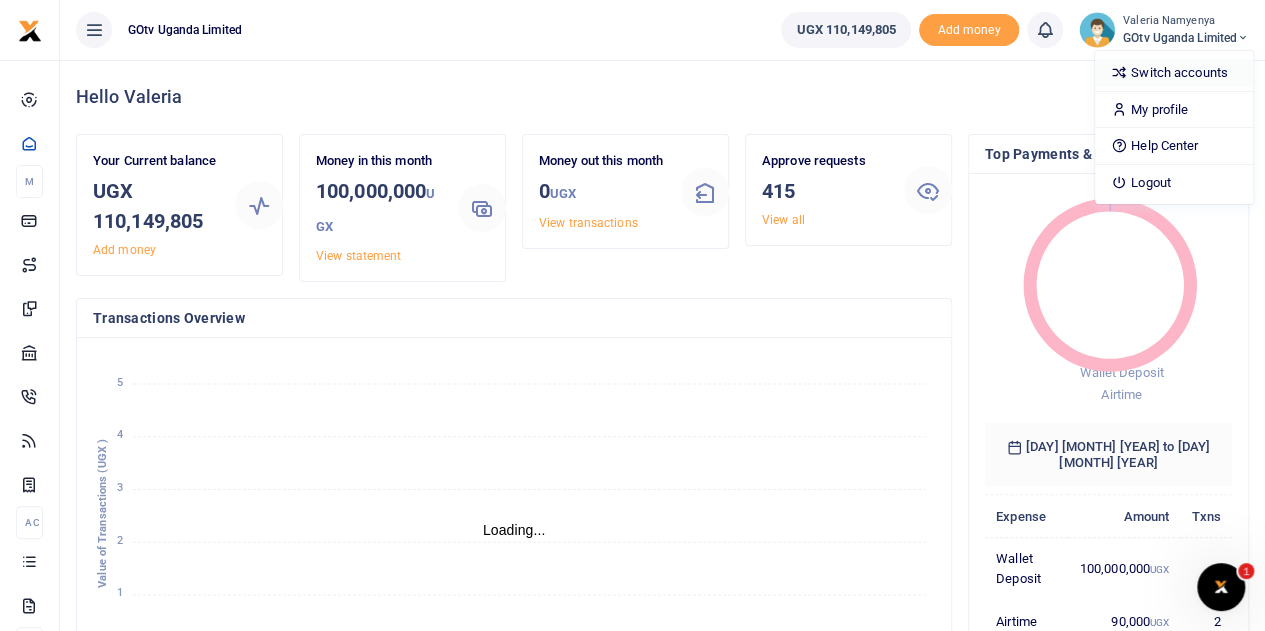 click on "Switch accounts" at bounding box center [1174, 73] 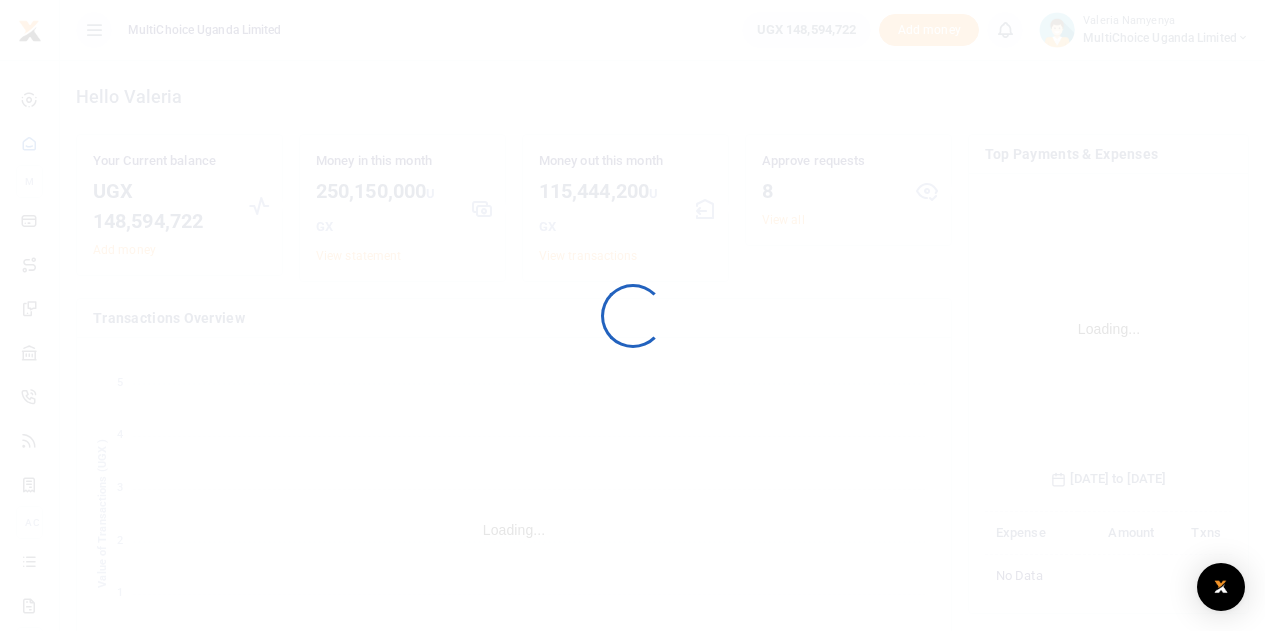 scroll, scrollTop: 0, scrollLeft: 0, axis: both 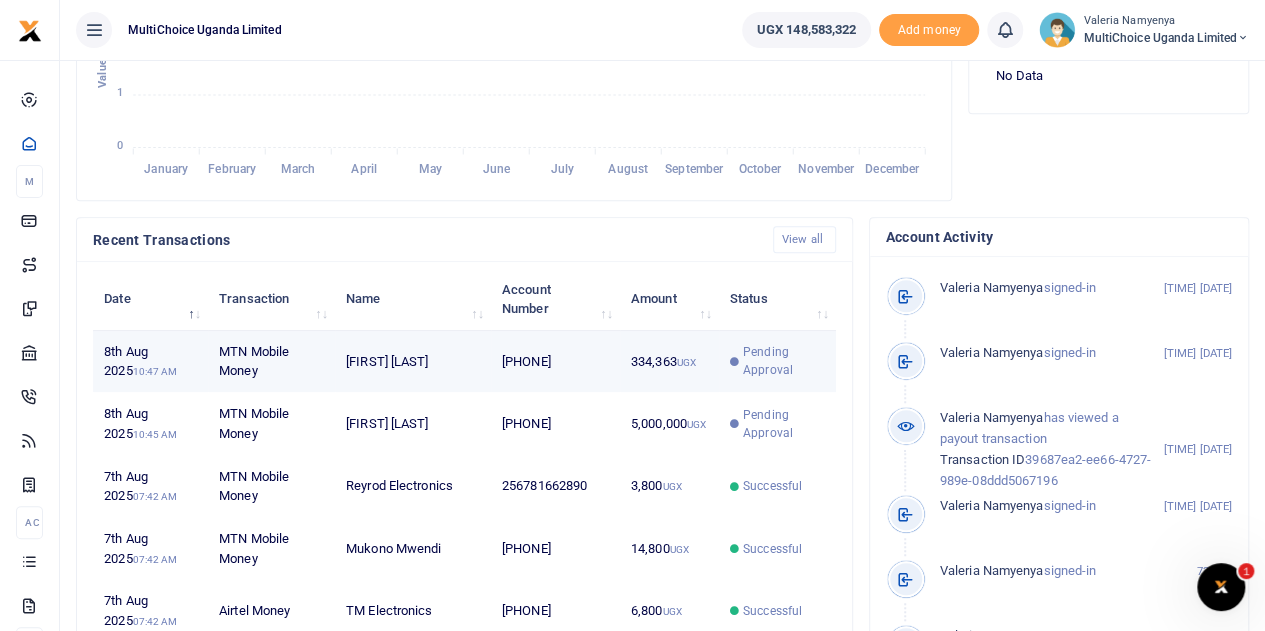 click on "Pending Approval" at bounding box center (784, 361) 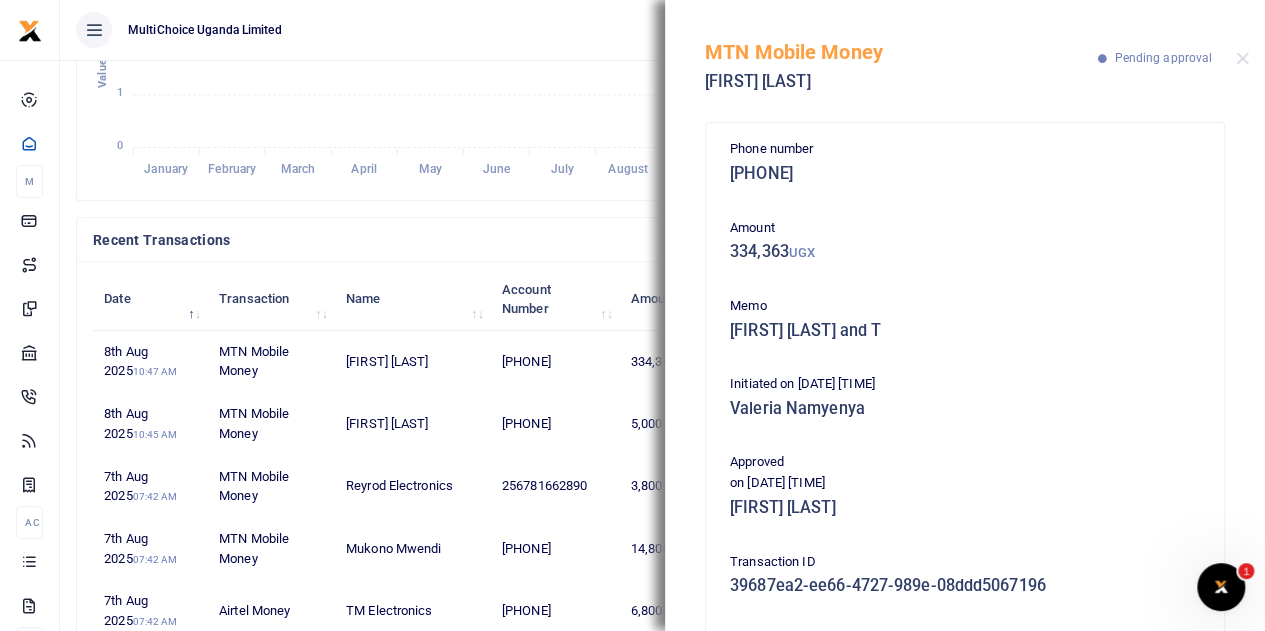 scroll, scrollTop: 100, scrollLeft: 0, axis: vertical 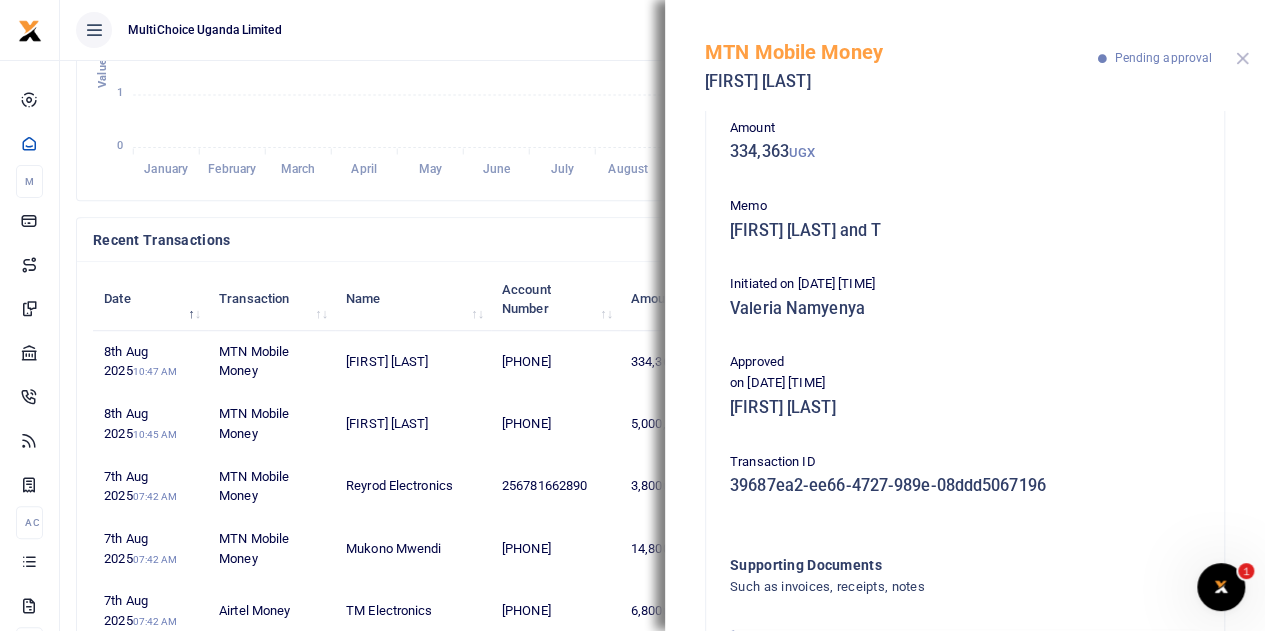 click at bounding box center [1242, 58] 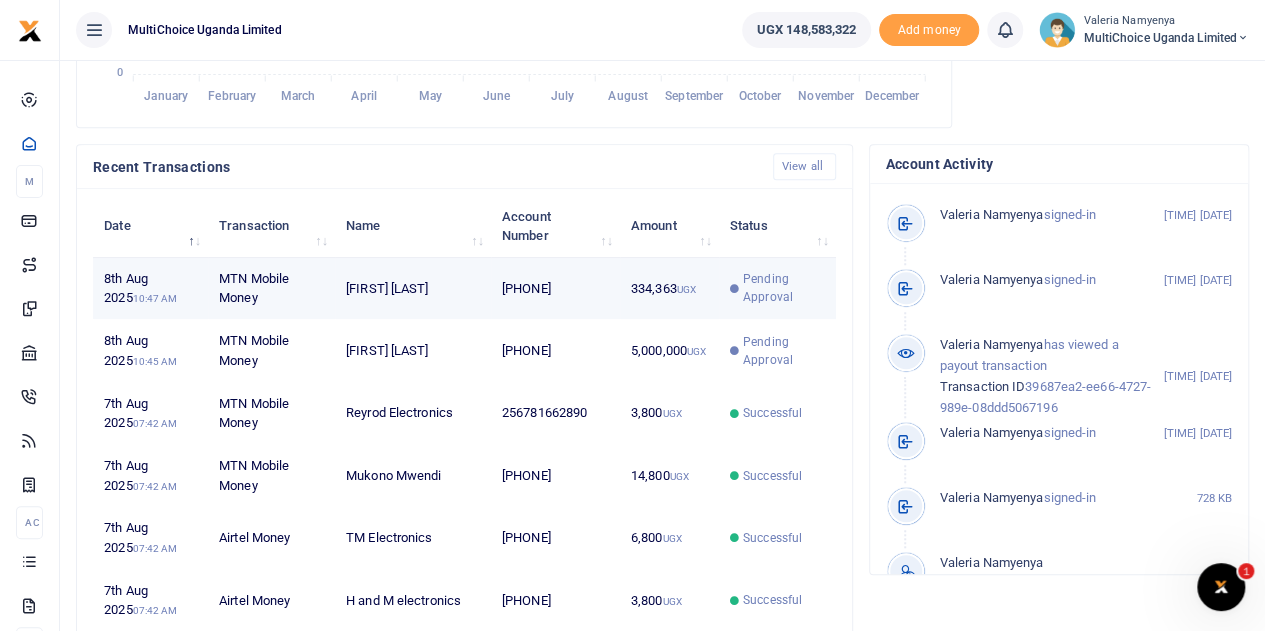 scroll, scrollTop: 600, scrollLeft: 0, axis: vertical 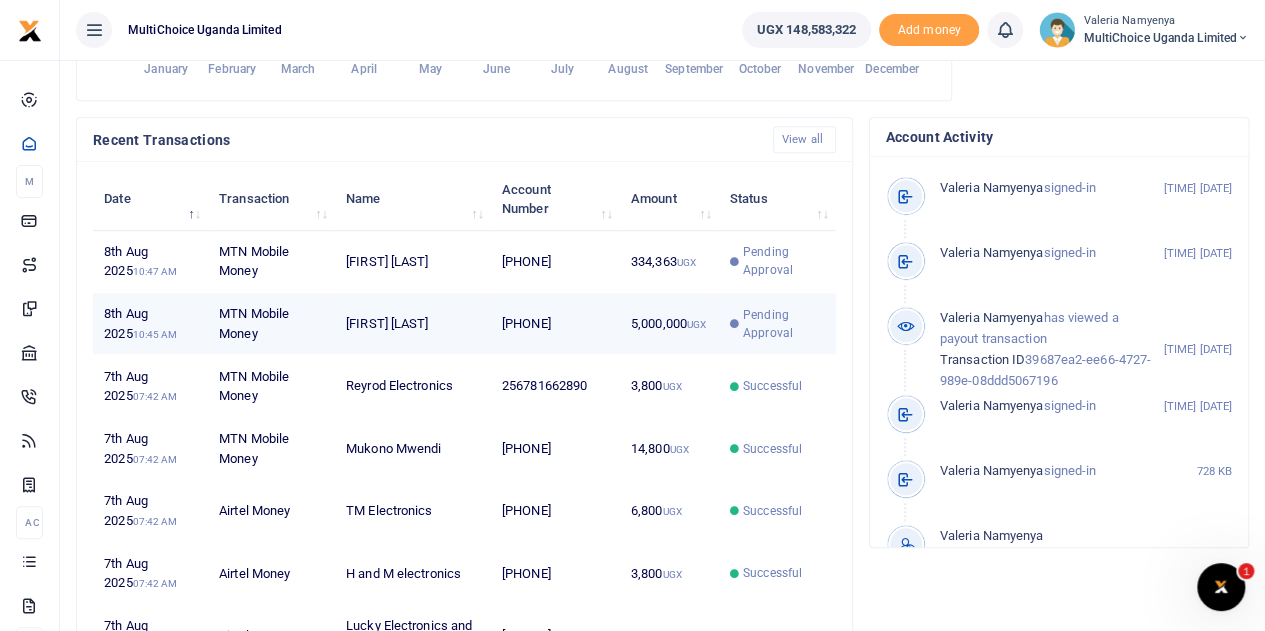 click on "Pending Approval" at bounding box center (784, 324) 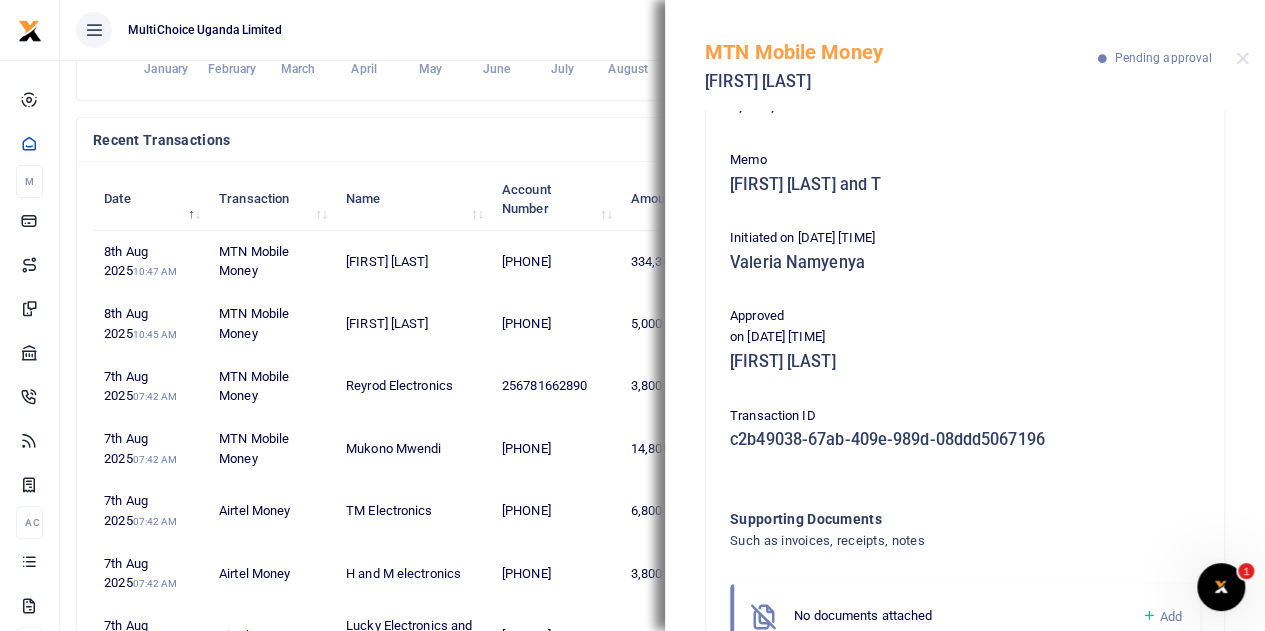 scroll, scrollTop: 228, scrollLeft: 0, axis: vertical 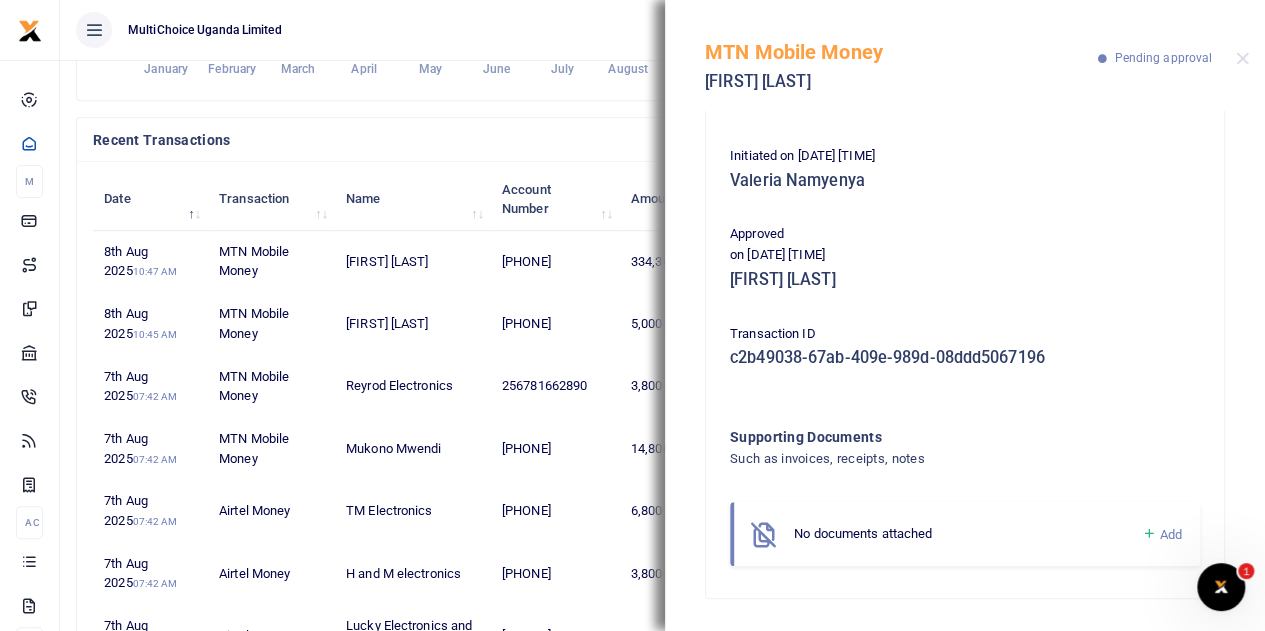click at bounding box center [1148, 534] 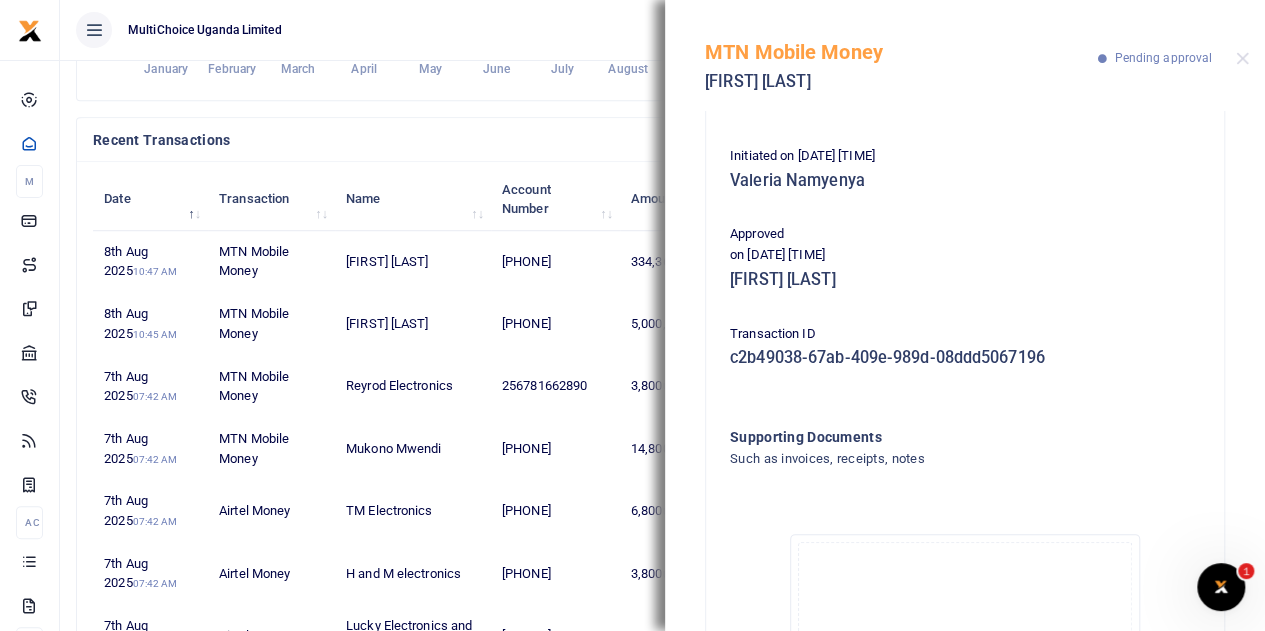 scroll, scrollTop: 452, scrollLeft: 0, axis: vertical 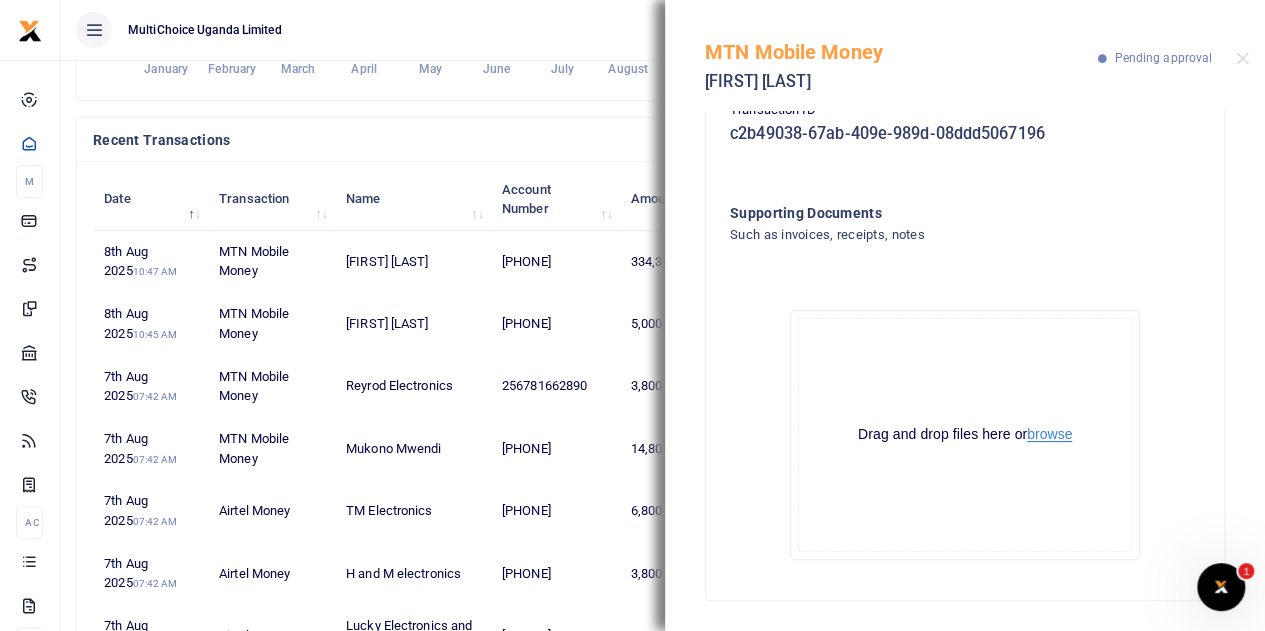 click on "browse" at bounding box center [1049, 434] 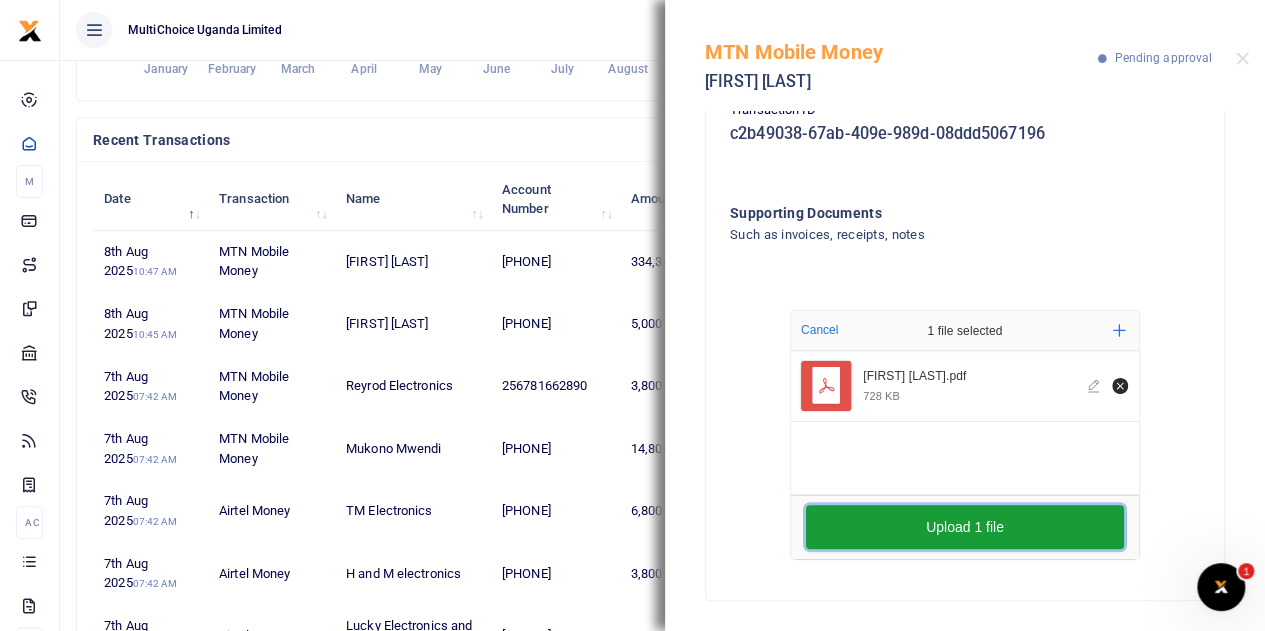 click on "Upload 1 file" at bounding box center (965, 527) 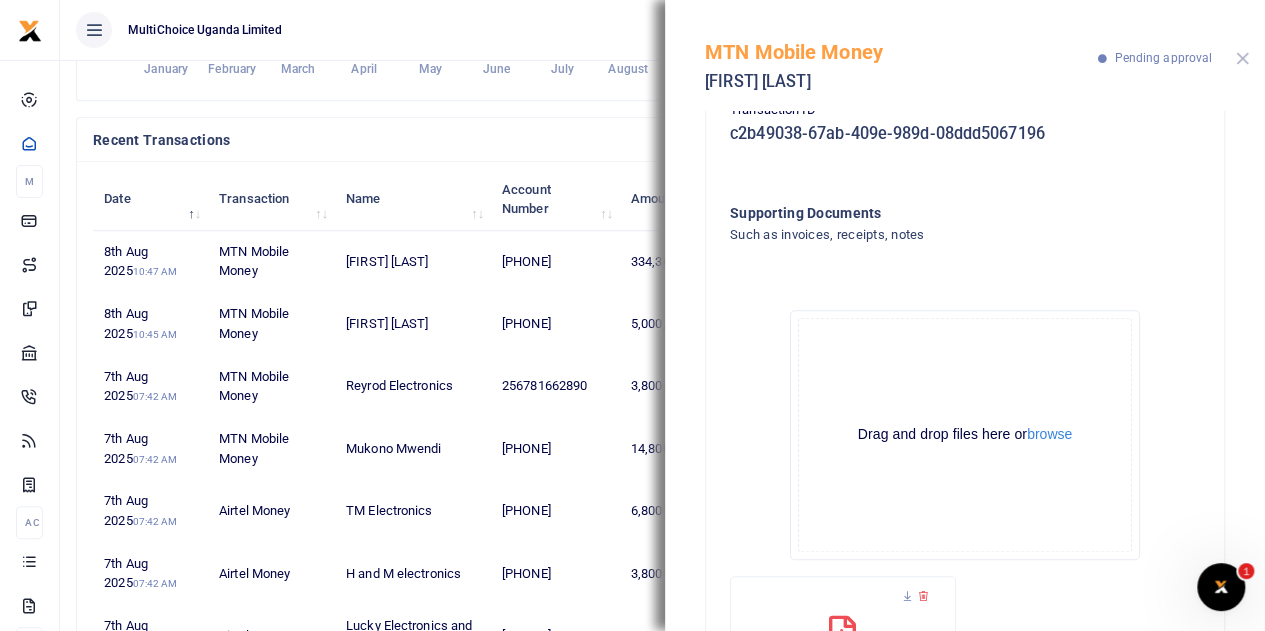 click at bounding box center (1242, 58) 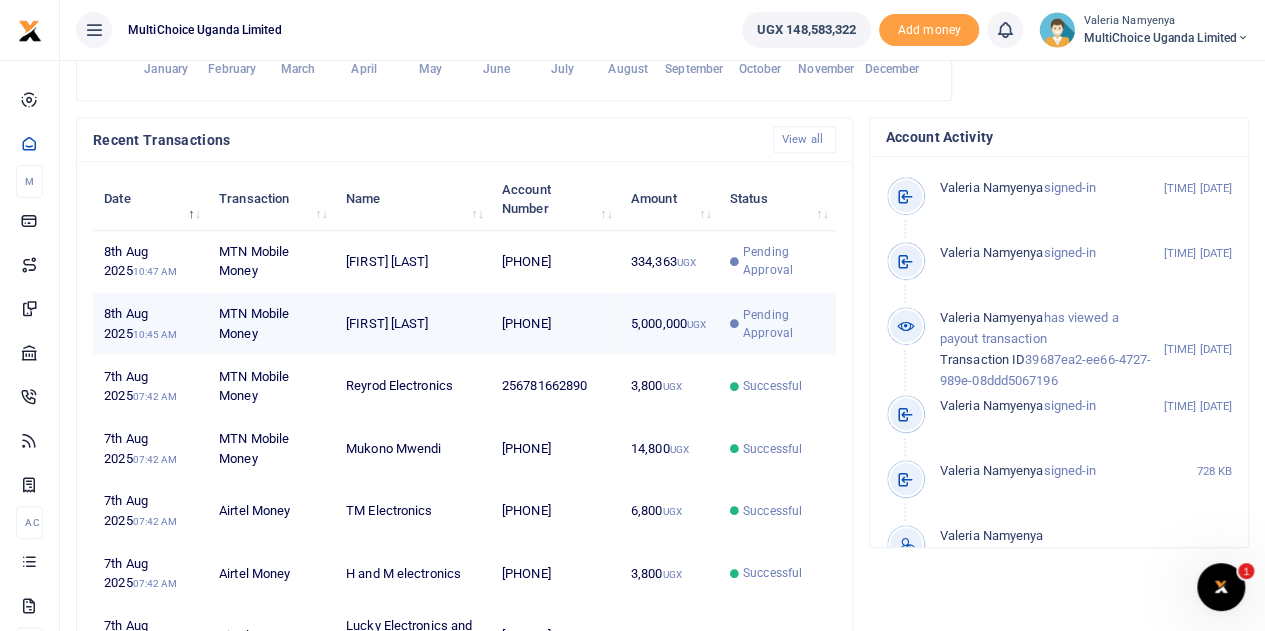 click on "Pending Approval" at bounding box center [784, 324] 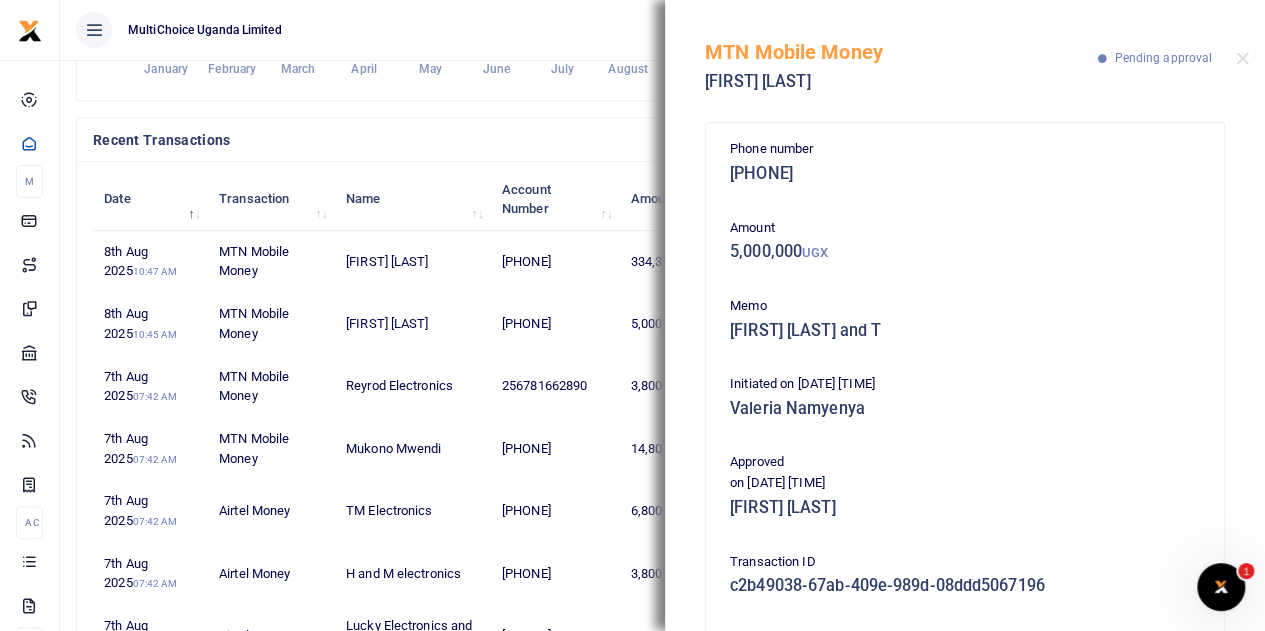 click on "MTN Mobile Money
Jonah Wegoye
Pending approval" at bounding box center [965, 55] 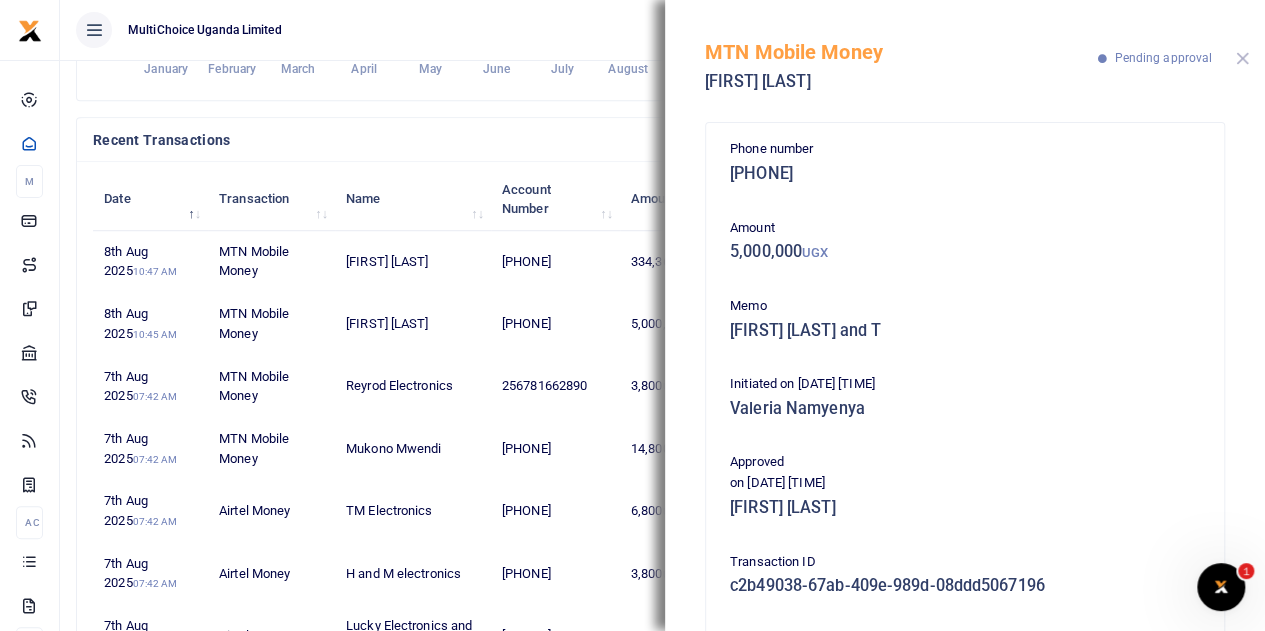 click at bounding box center (1242, 58) 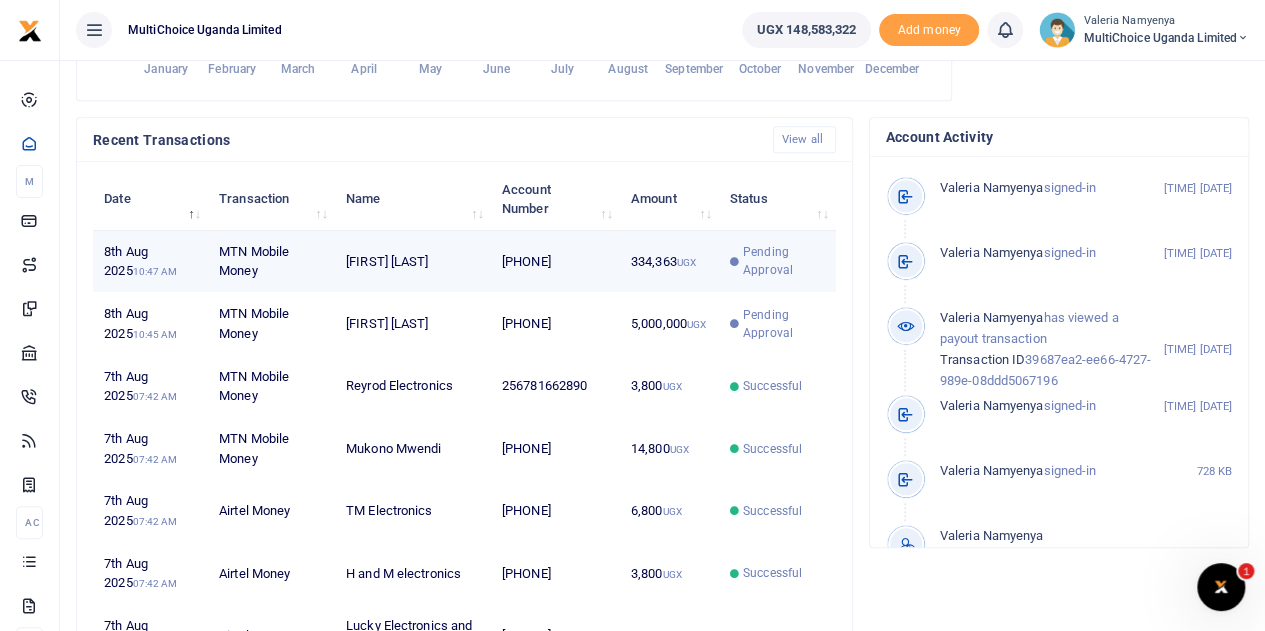 click on "Pending Approval" at bounding box center [784, 261] 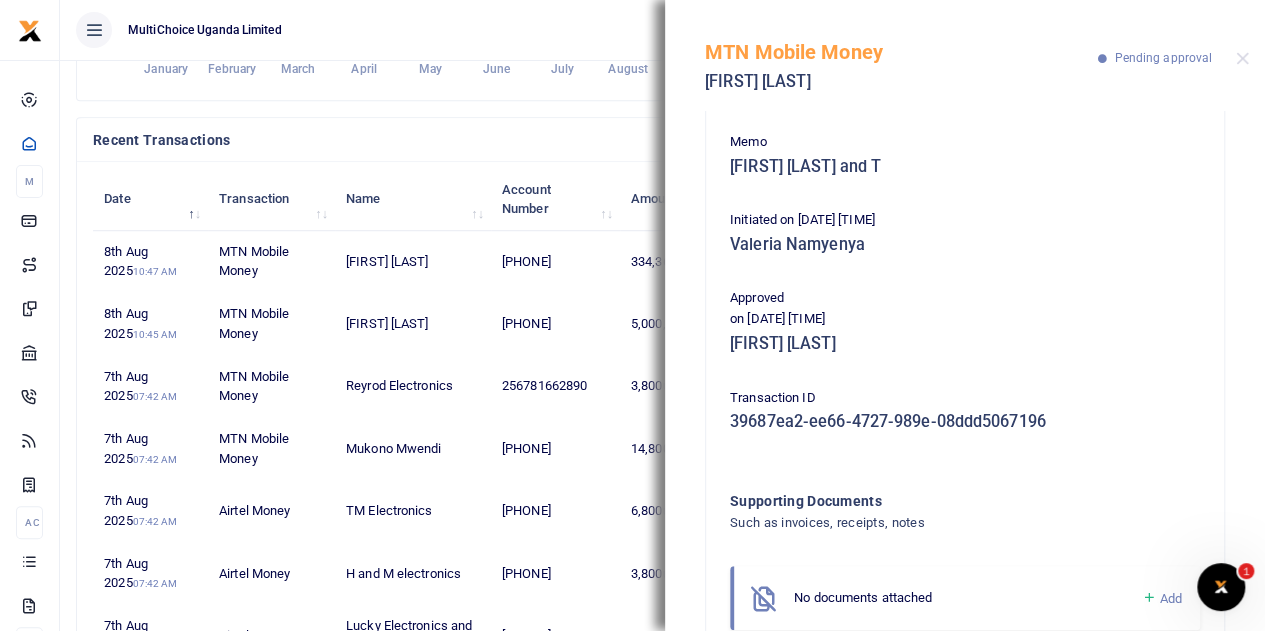 scroll, scrollTop: 228, scrollLeft: 0, axis: vertical 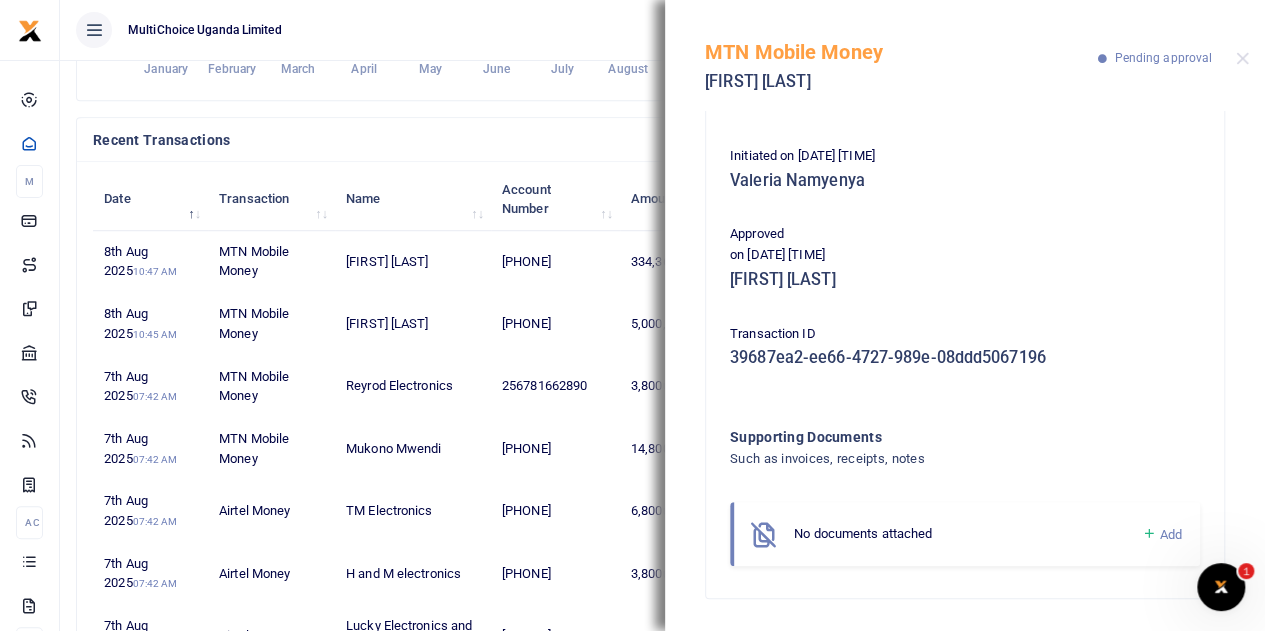 click at bounding box center [1148, 534] 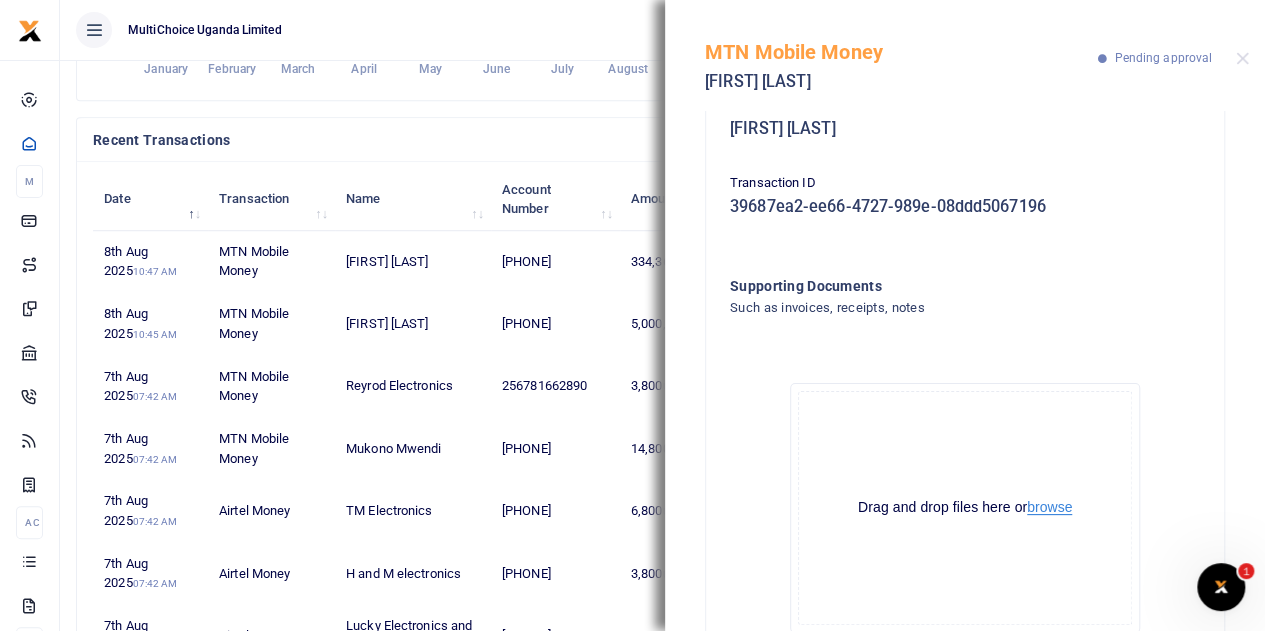 scroll, scrollTop: 452, scrollLeft: 0, axis: vertical 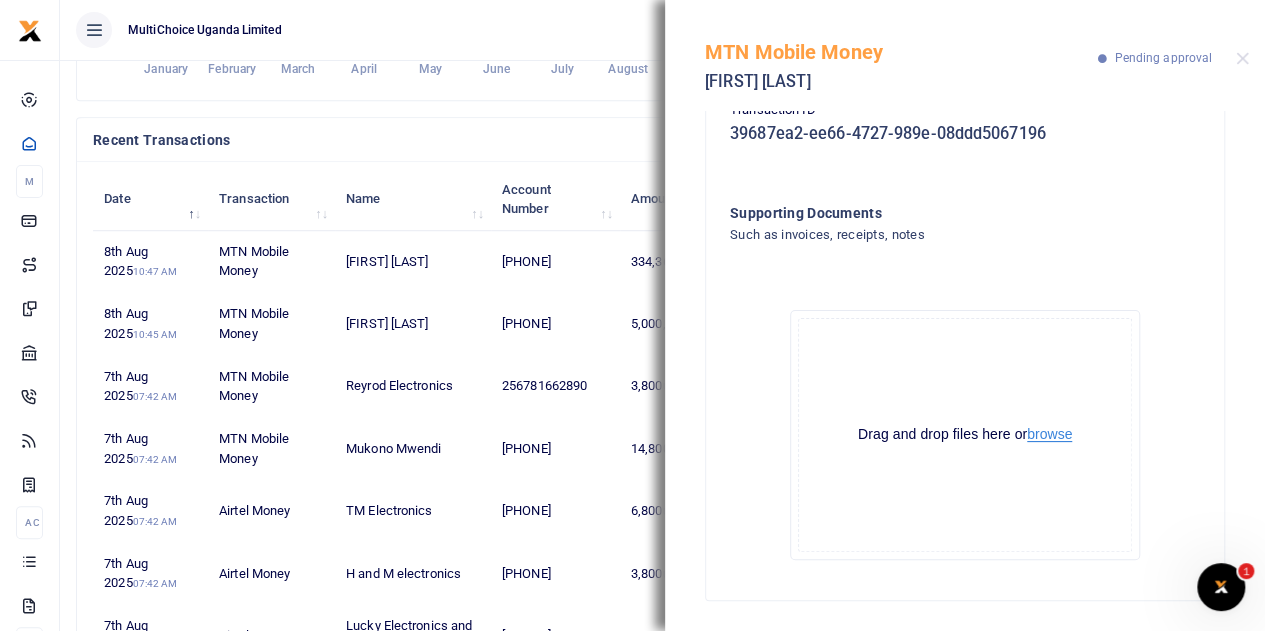 click on "browse" at bounding box center [1049, 434] 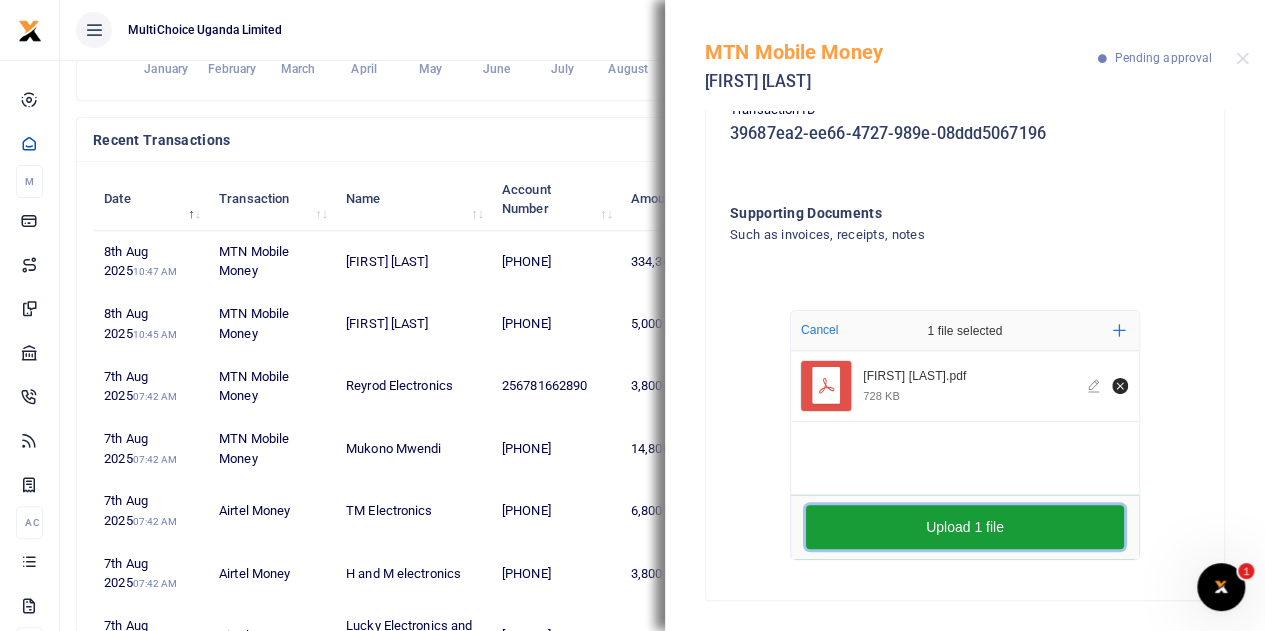 click on "Upload 1 file" at bounding box center [965, 527] 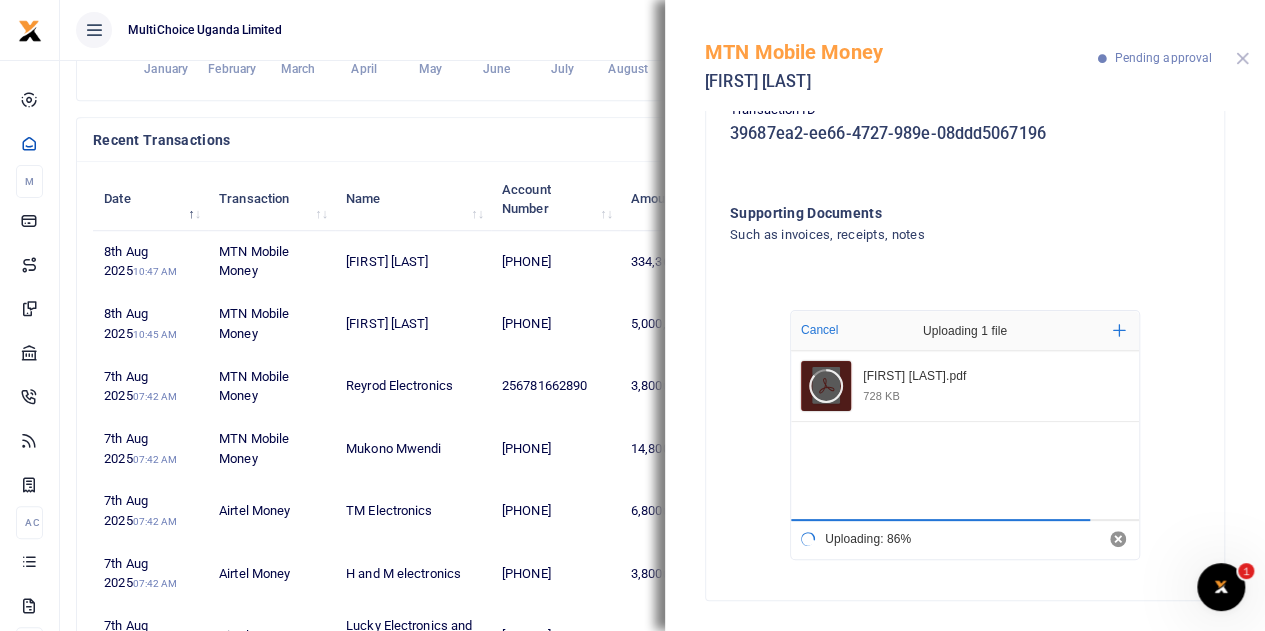 click at bounding box center [1242, 58] 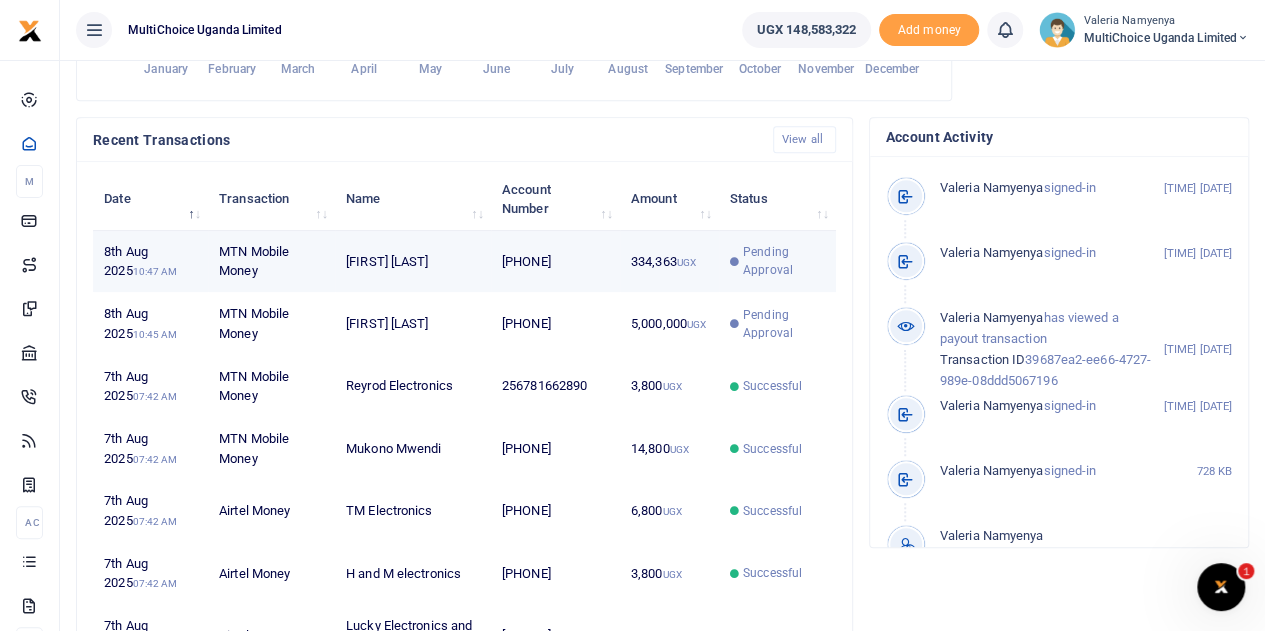 click on "Pending Approval" at bounding box center [784, 261] 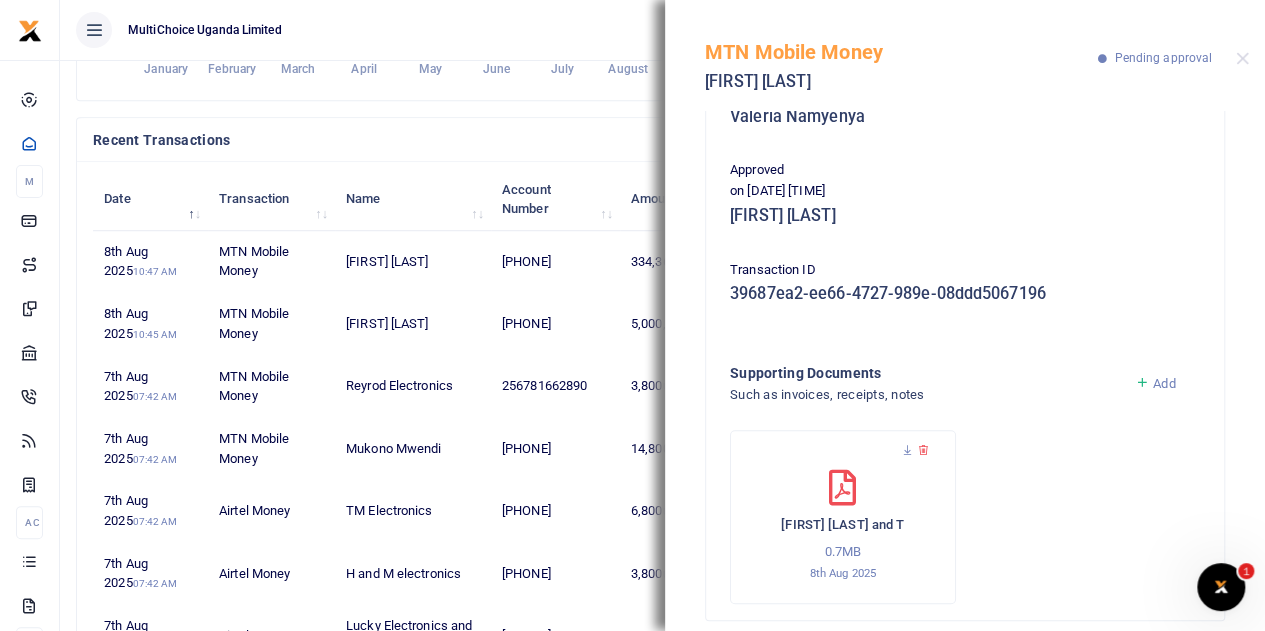 scroll, scrollTop: 300, scrollLeft: 0, axis: vertical 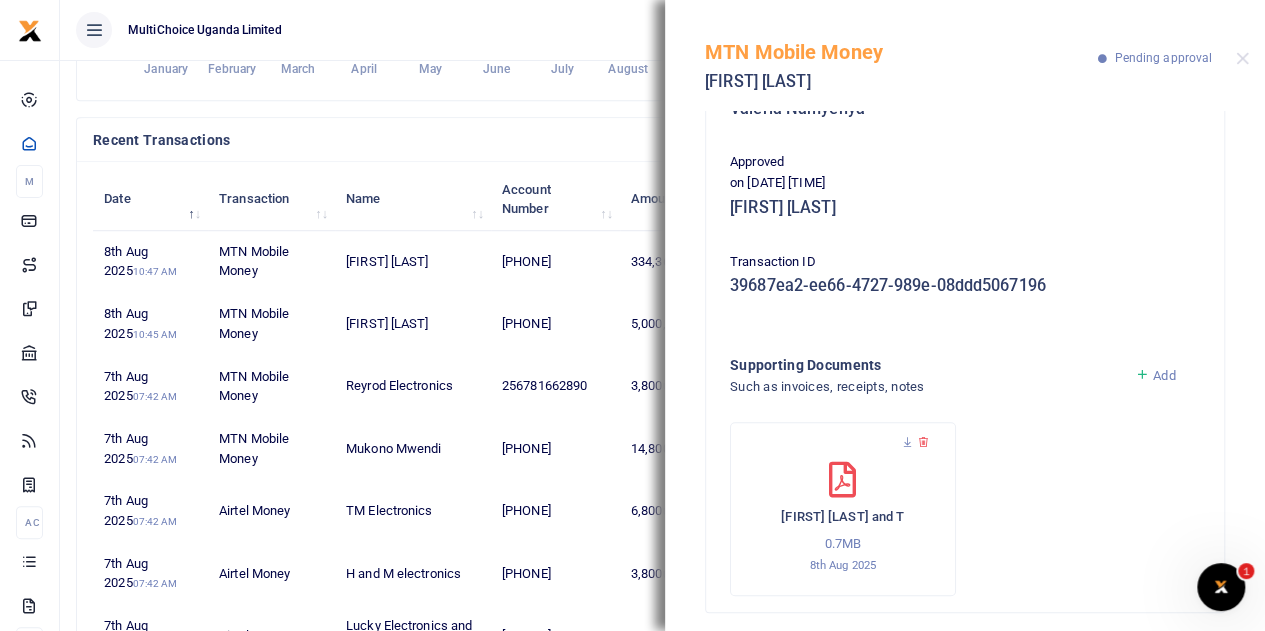 click on "MTN Mobile Money
Jonah Wegoye
Pending approval" at bounding box center [965, 55] 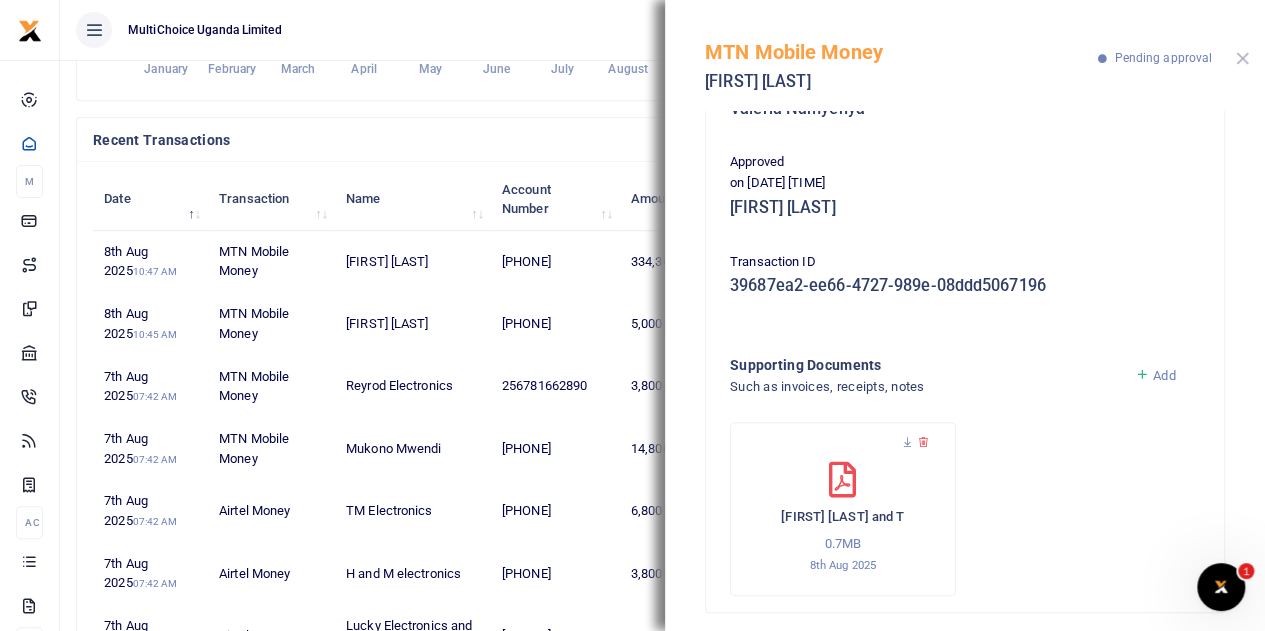 click at bounding box center (1242, 58) 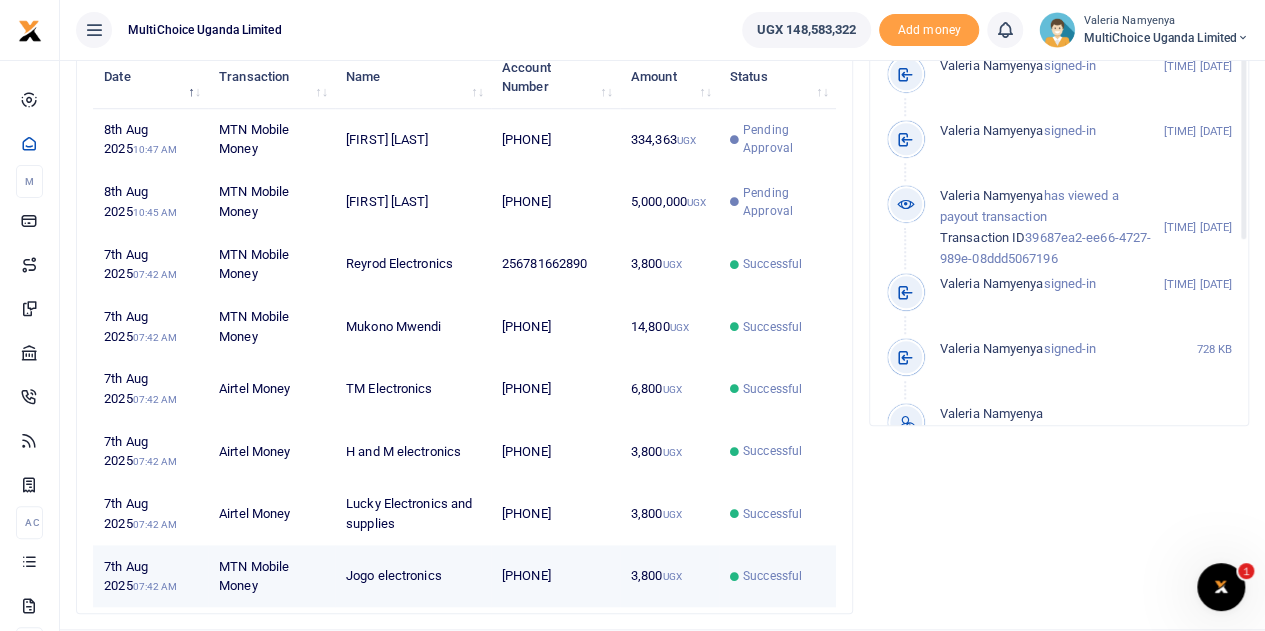 scroll, scrollTop: 786, scrollLeft: 0, axis: vertical 